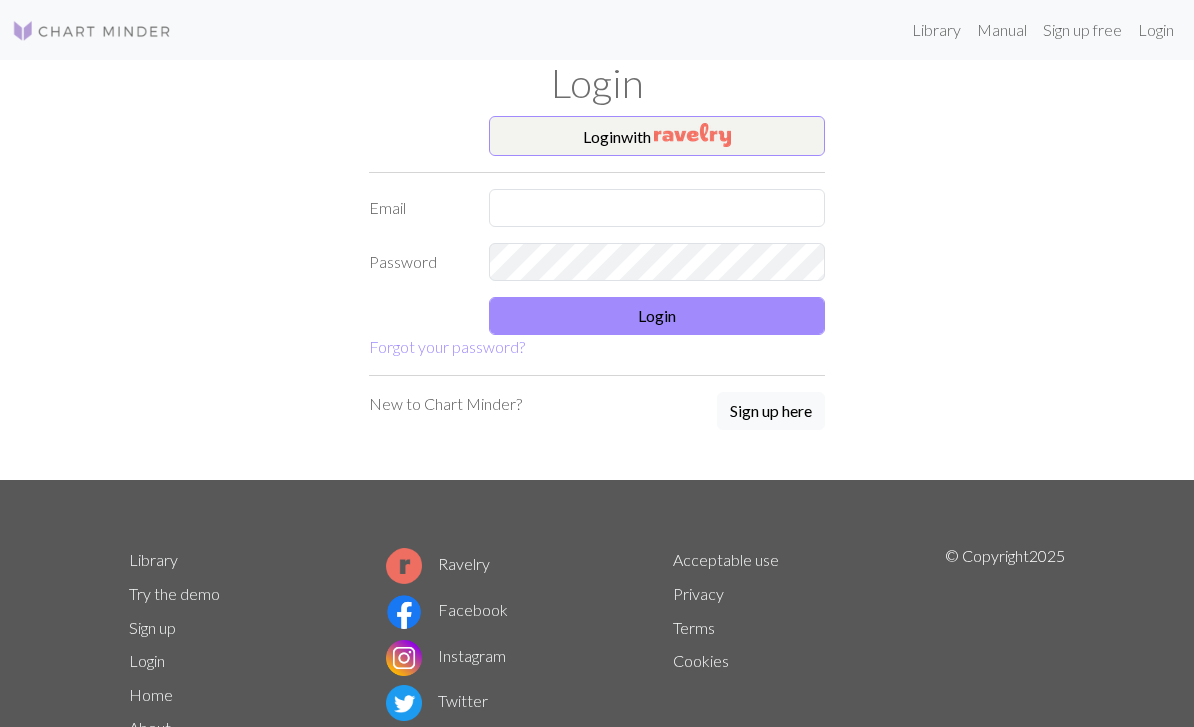 scroll, scrollTop: 81, scrollLeft: 0, axis: vertical 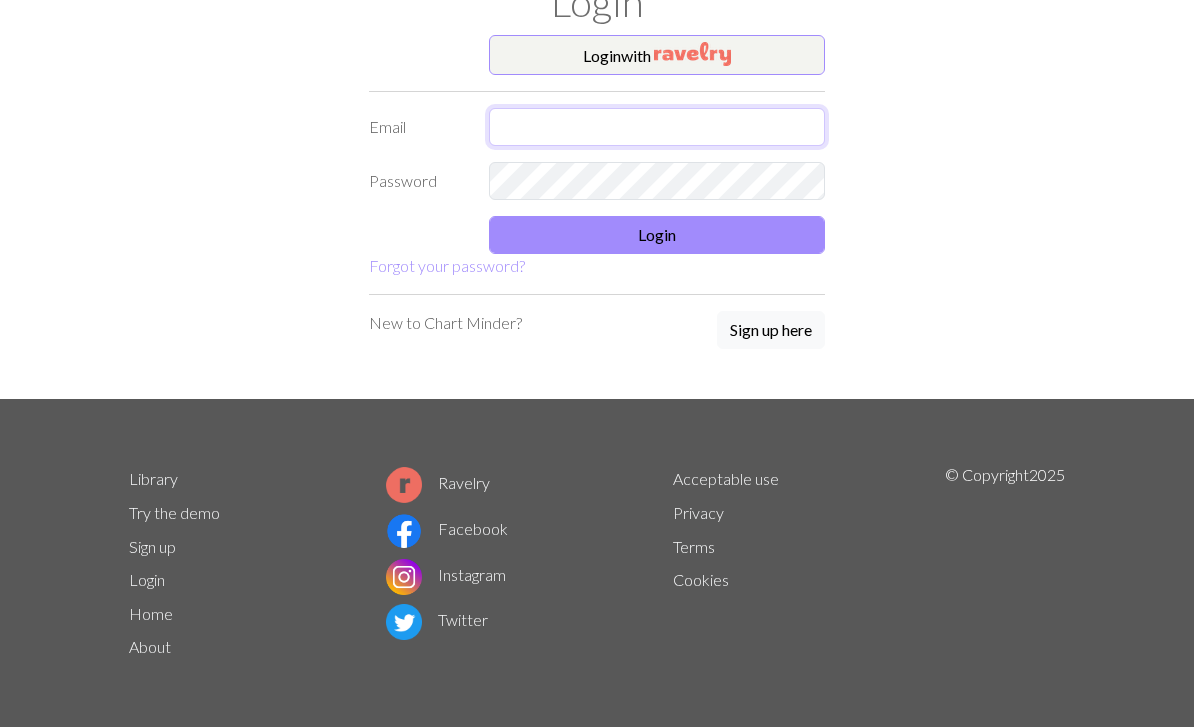 type on "[EMAIL]" 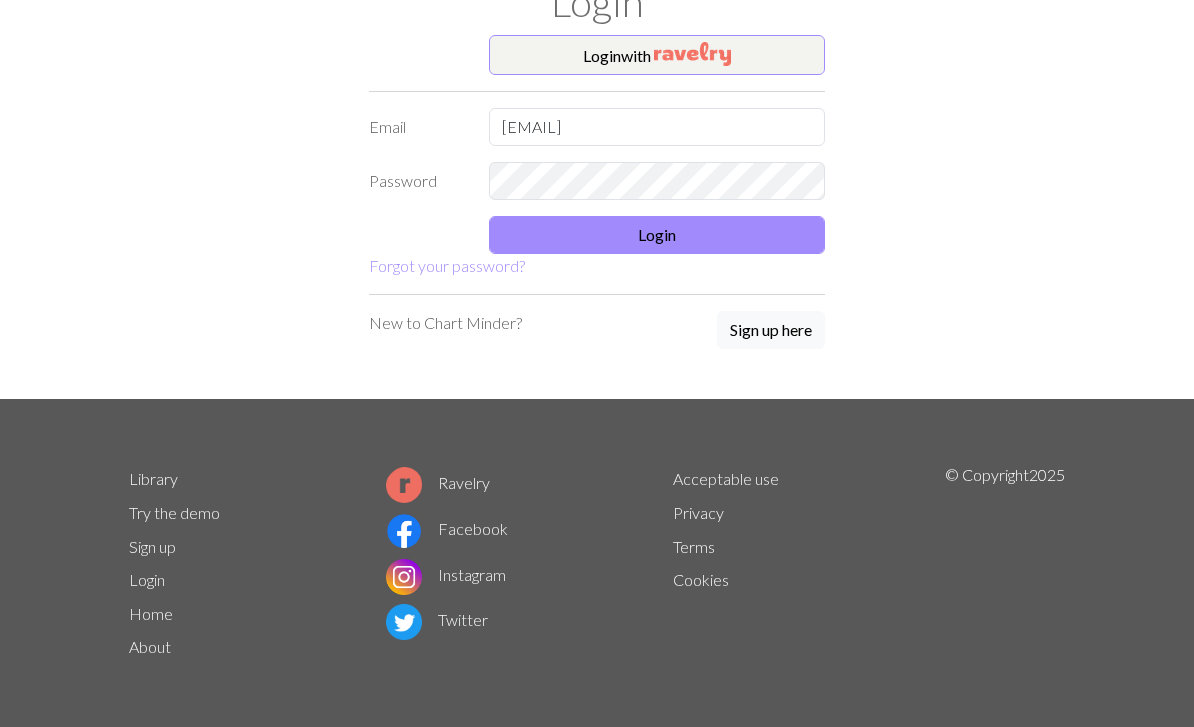 click on "Login" at bounding box center (657, 235) 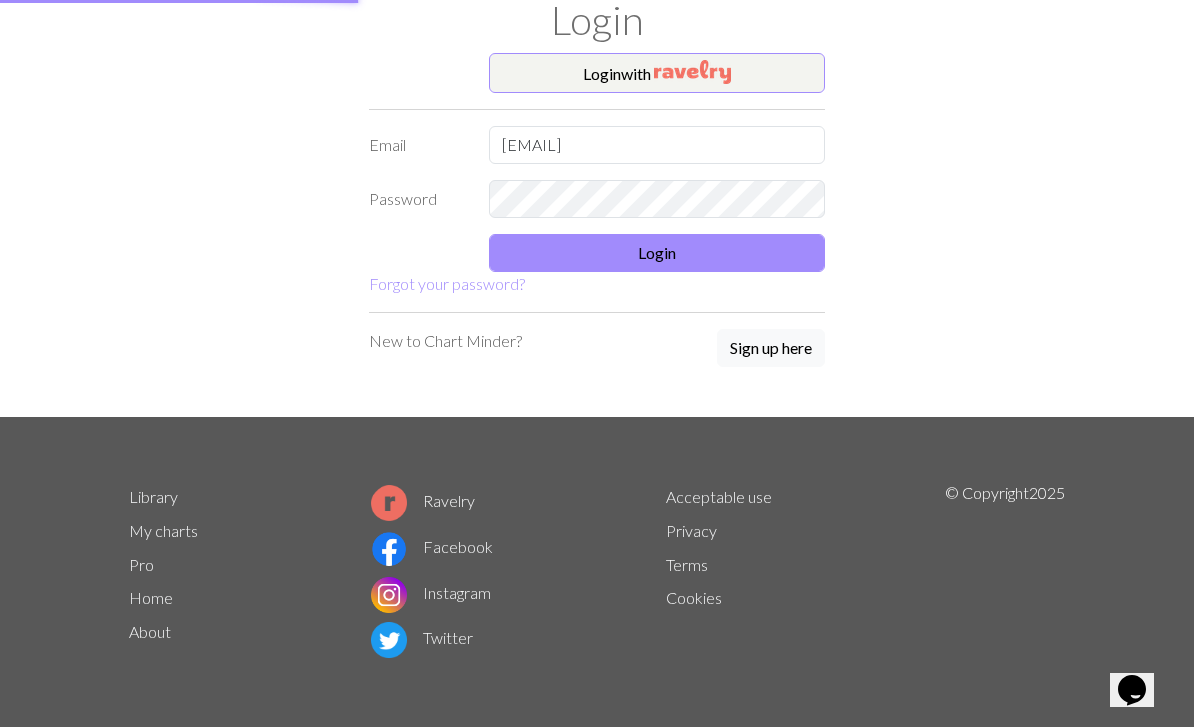 scroll, scrollTop: 62, scrollLeft: 0, axis: vertical 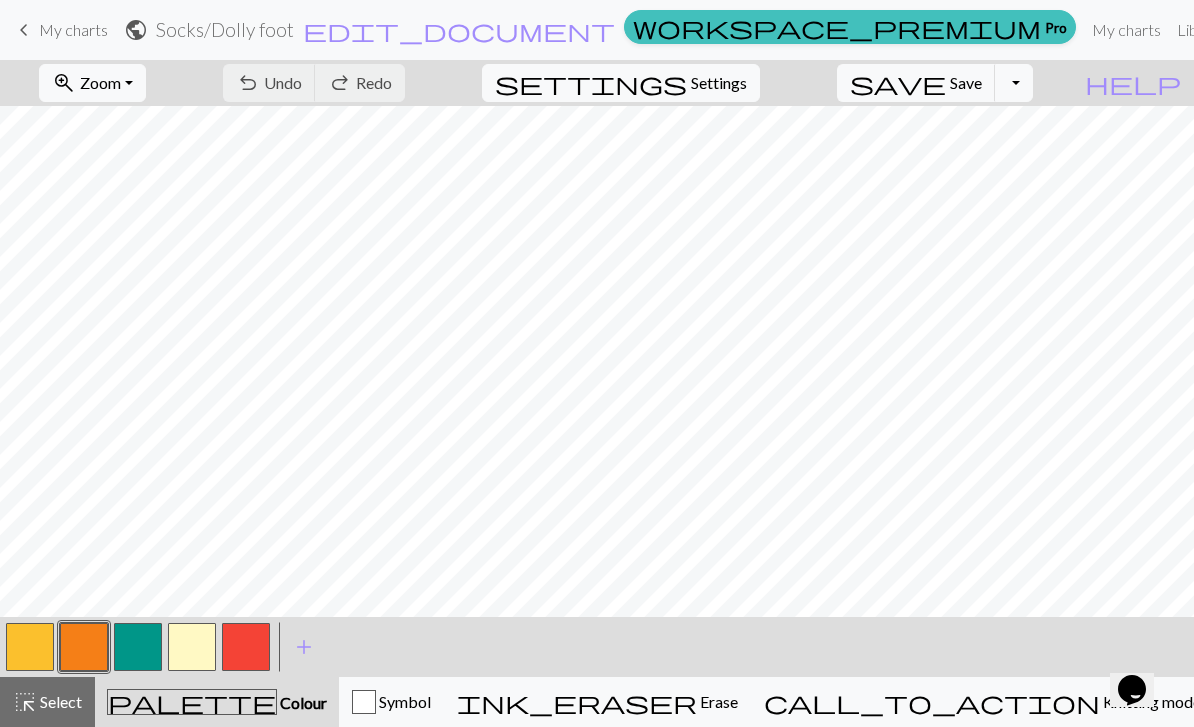 click on "Socks  /  Dolly foot" at bounding box center (225, 29) 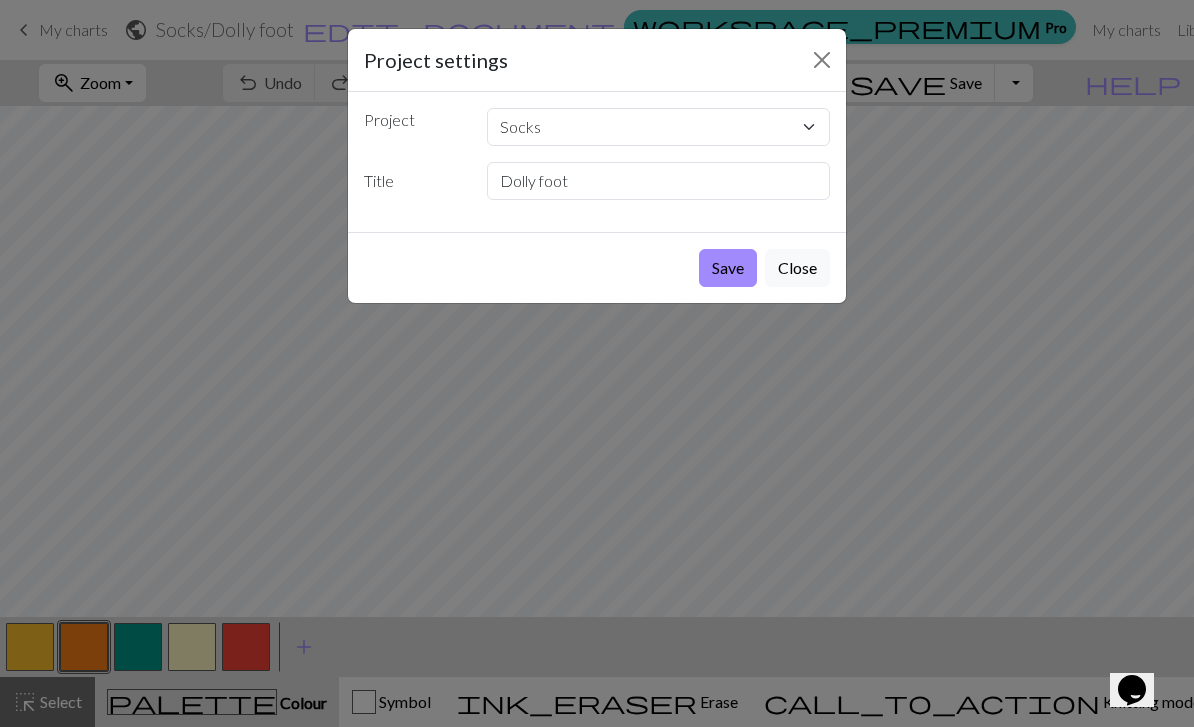 click at bounding box center [822, 60] 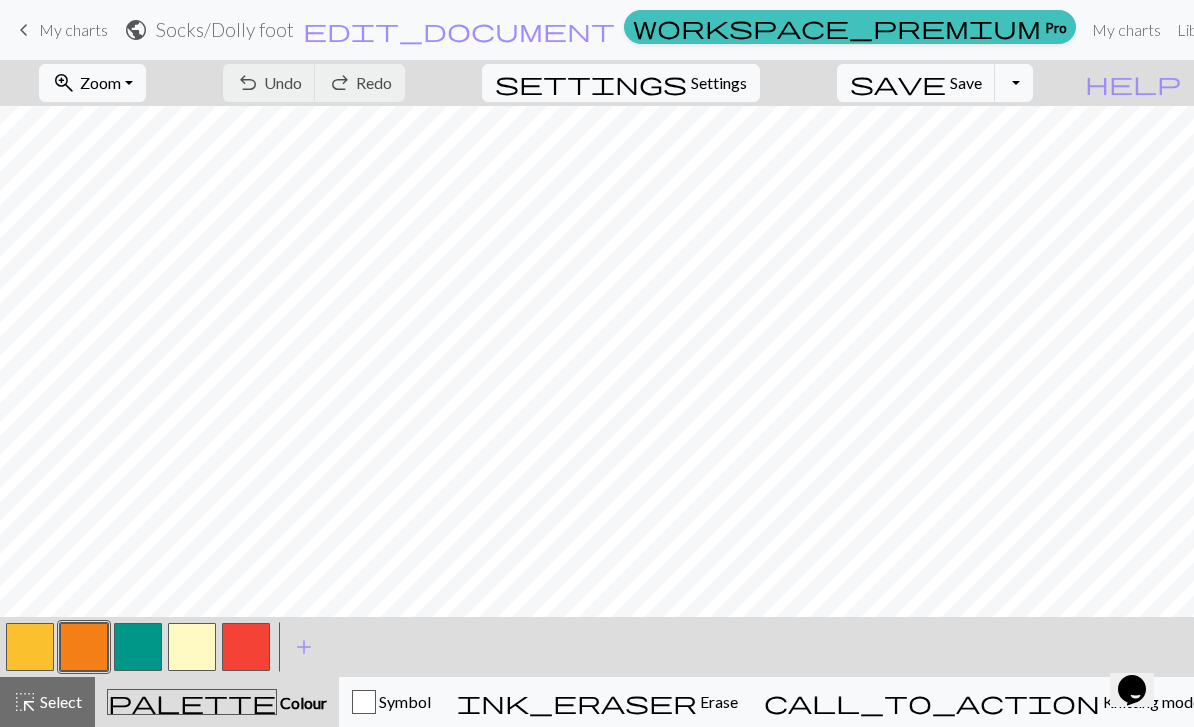 click on "public" at bounding box center [136, 30] 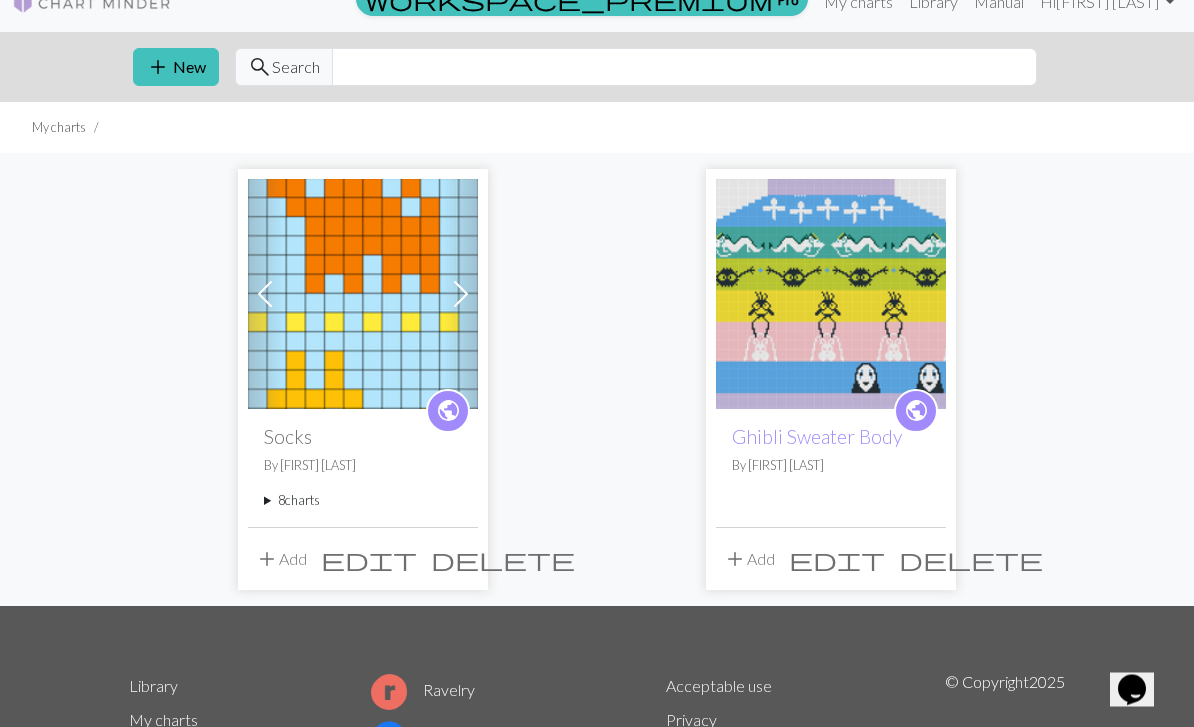 click on "8  charts" at bounding box center (363, 501) 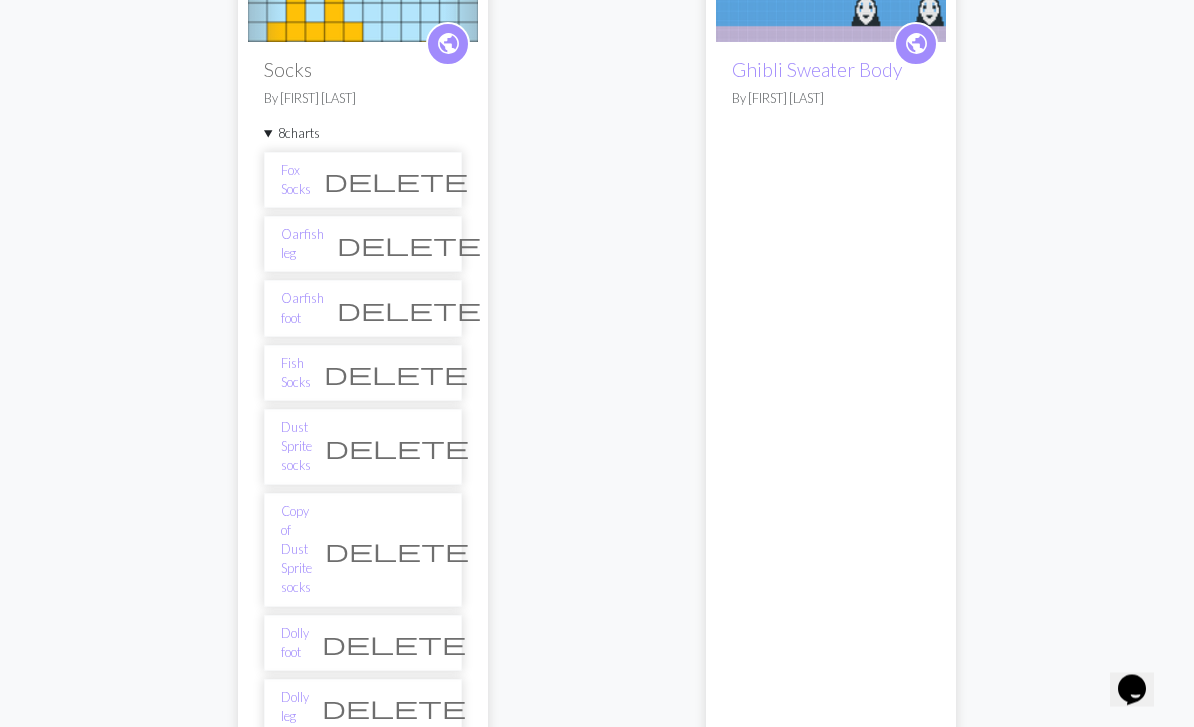 scroll, scrollTop: 395, scrollLeft: 0, axis: vertical 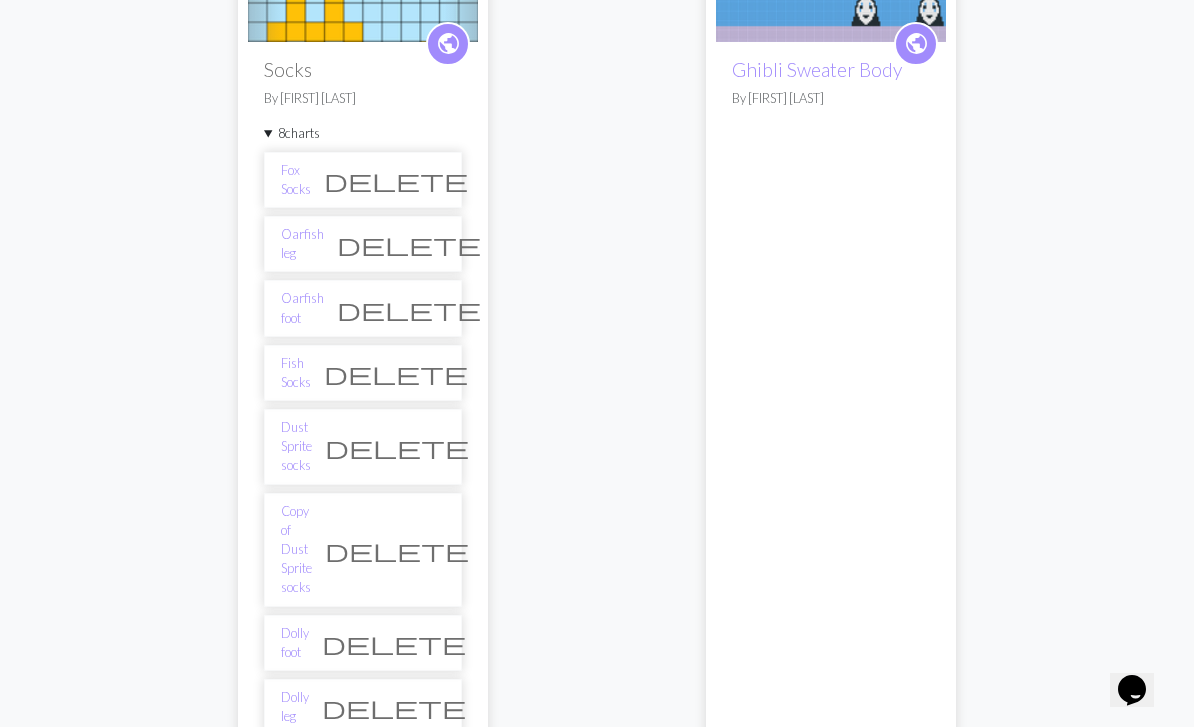 click on "Dolly leg" at bounding box center [295, 707] 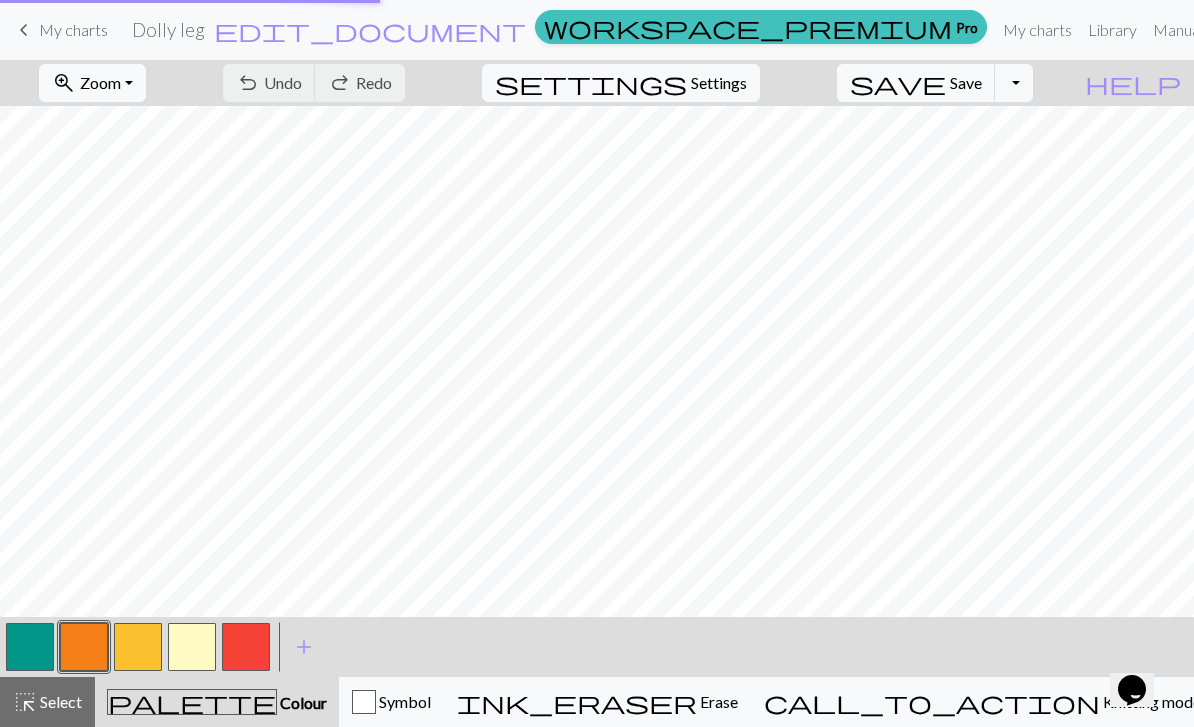 scroll, scrollTop: 0, scrollLeft: 0, axis: both 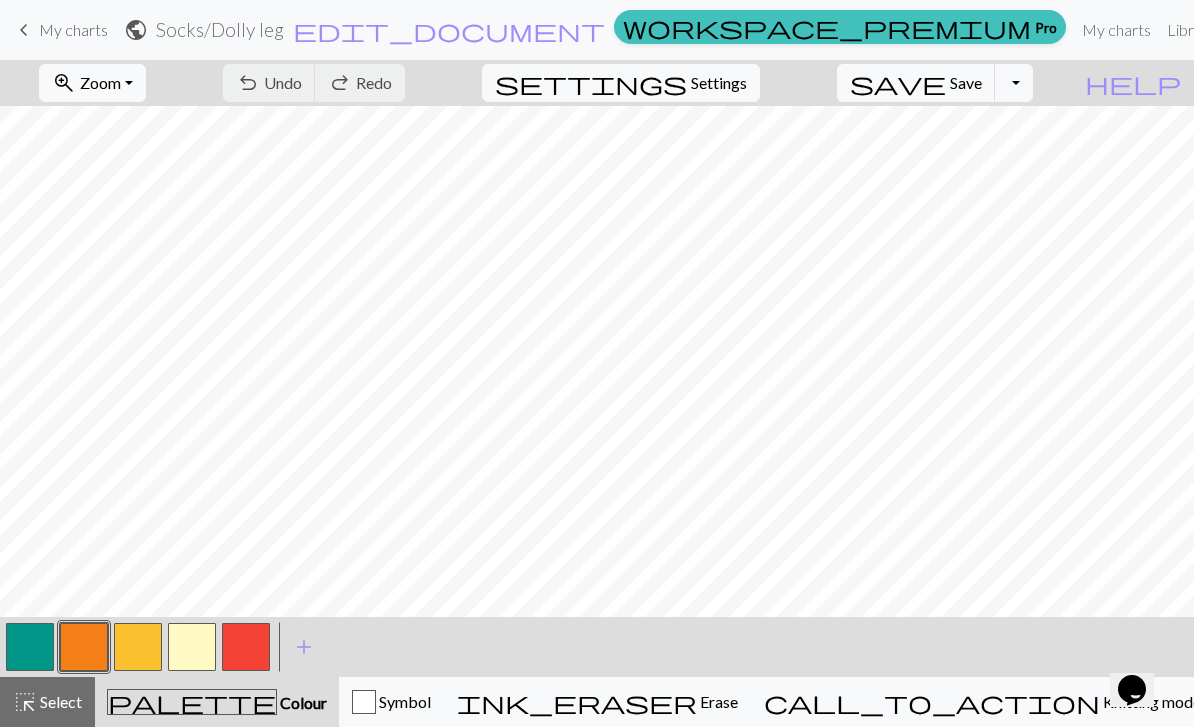 click on "Toggle Dropdown" at bounding box center (1014, 83) 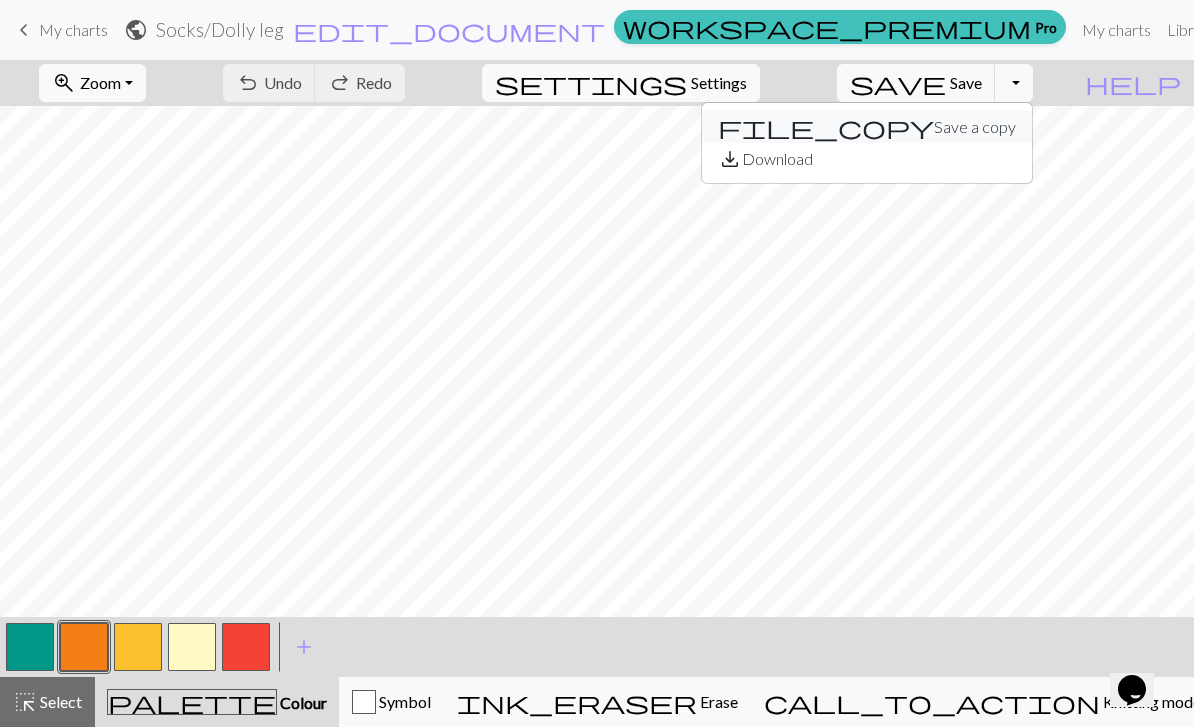 click on "file_copy  Save a copy" at bounding box center (867, 127) 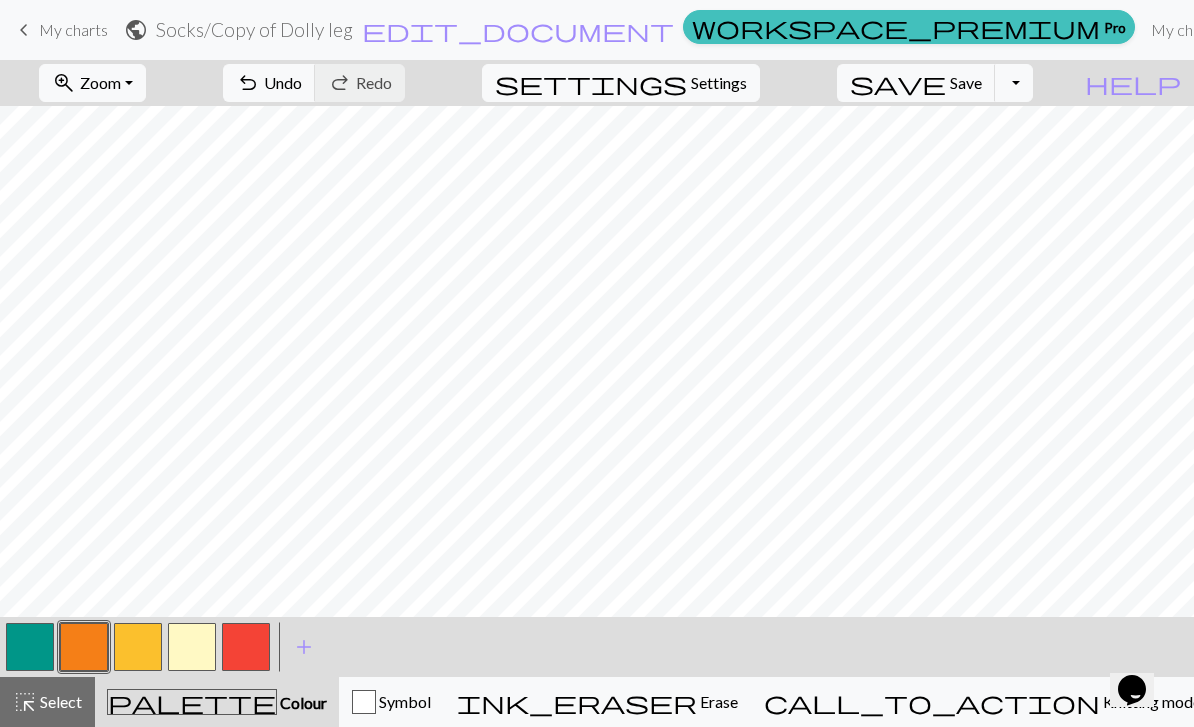 click at bounding box center (138, 647) 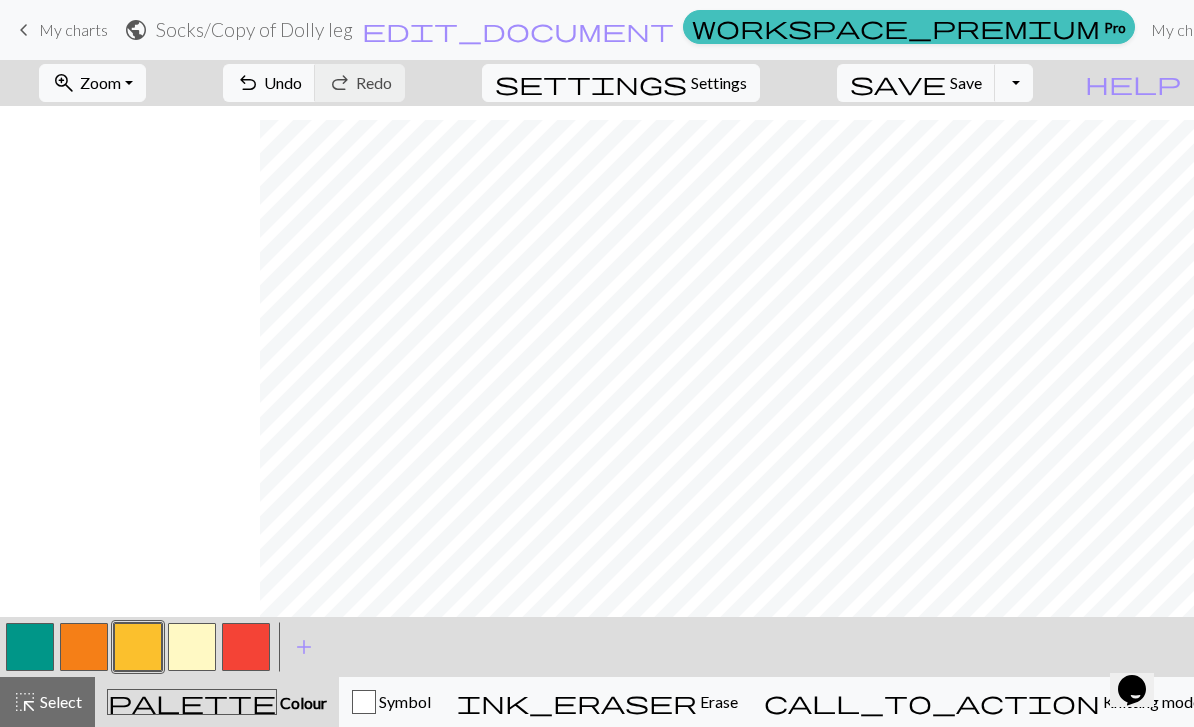 scroll, scrollTop: 16, scrollLeft: 338, axis: both 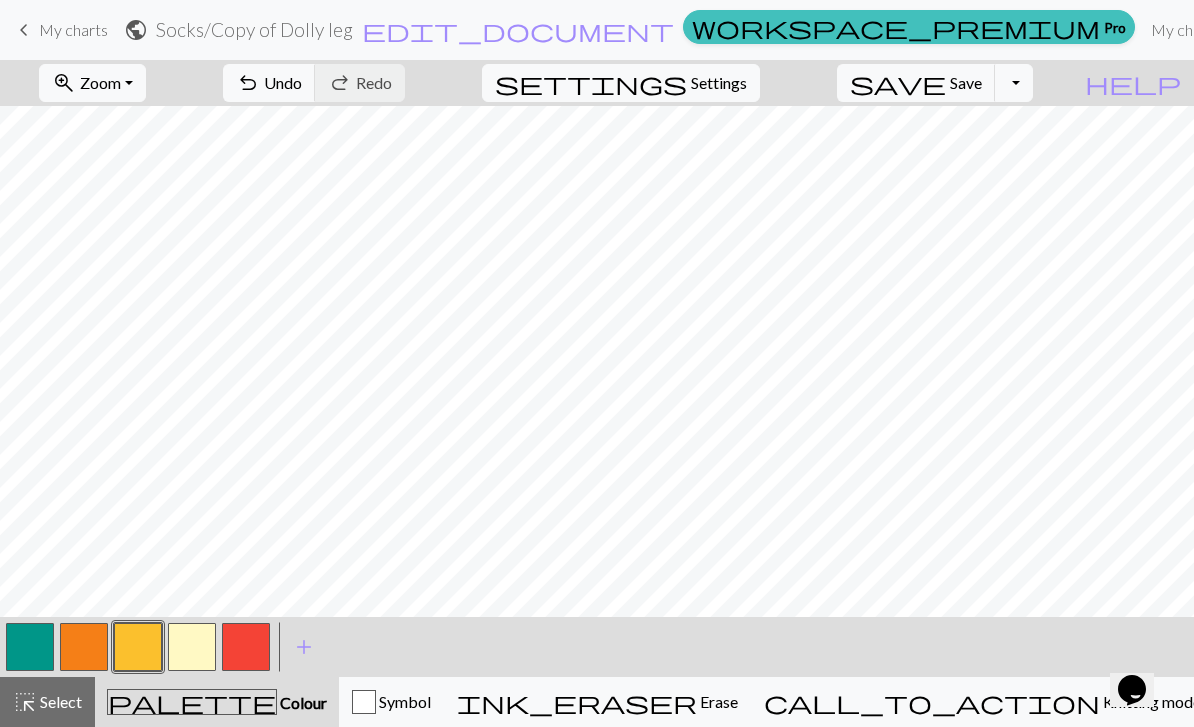 click on "save Save Save" at bounding box center (916, 83) 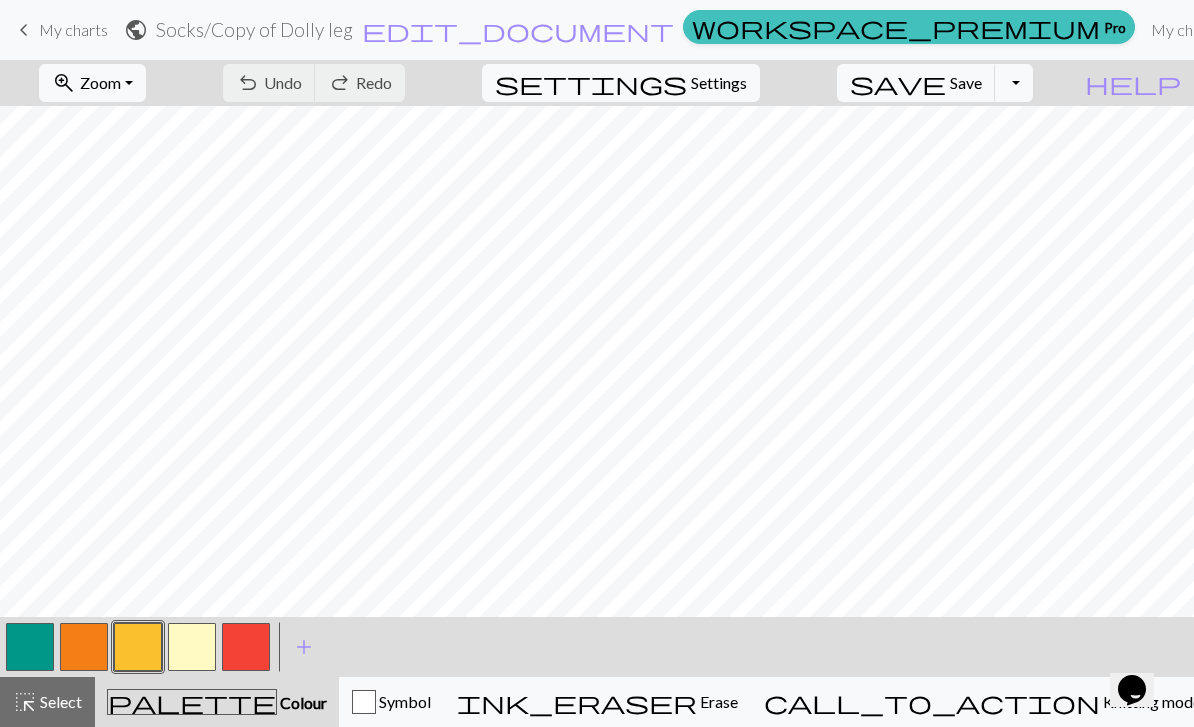 click on "Save" at bounding box center (966, 82) 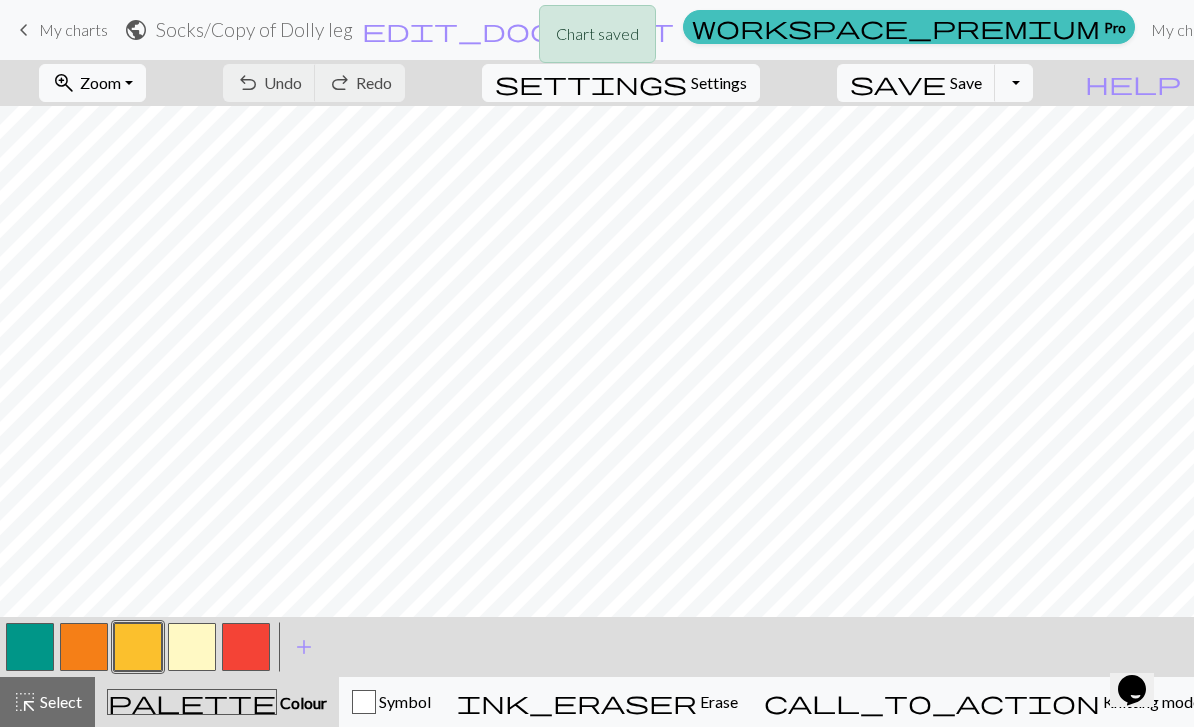 click on "Chart saved Chart saved" at bounding box center [597, 79] 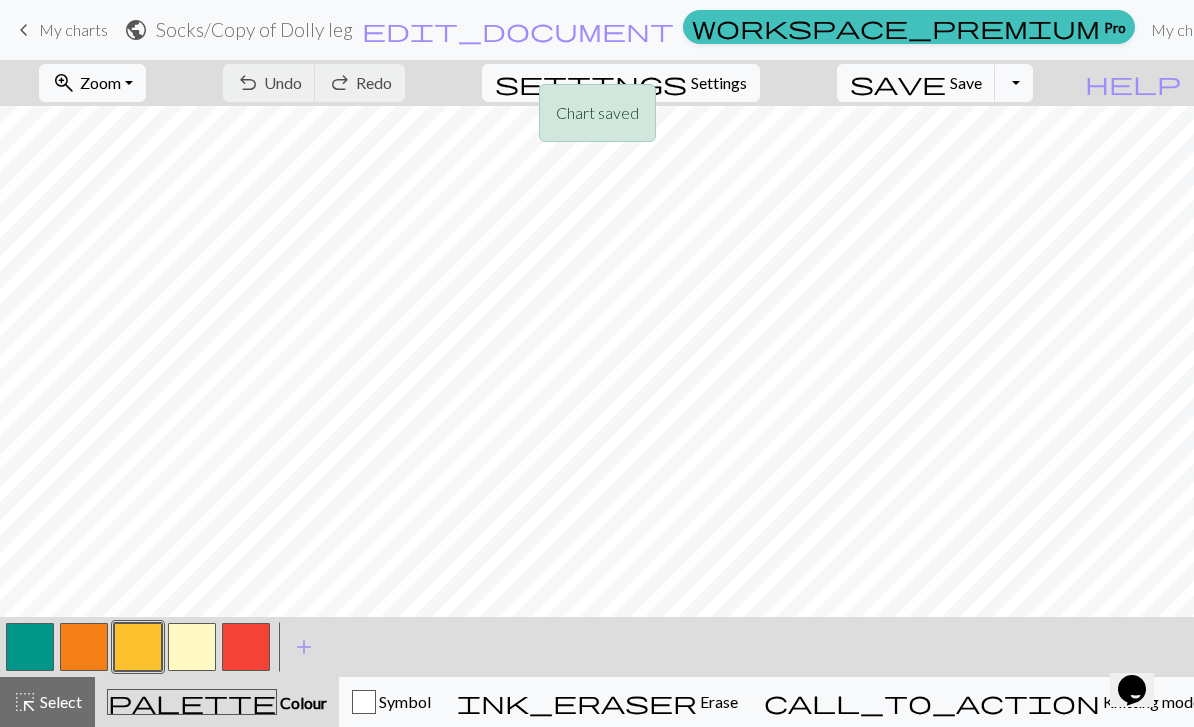 scroll, scrollTop: 108, scrollLeft: 415, axis: both 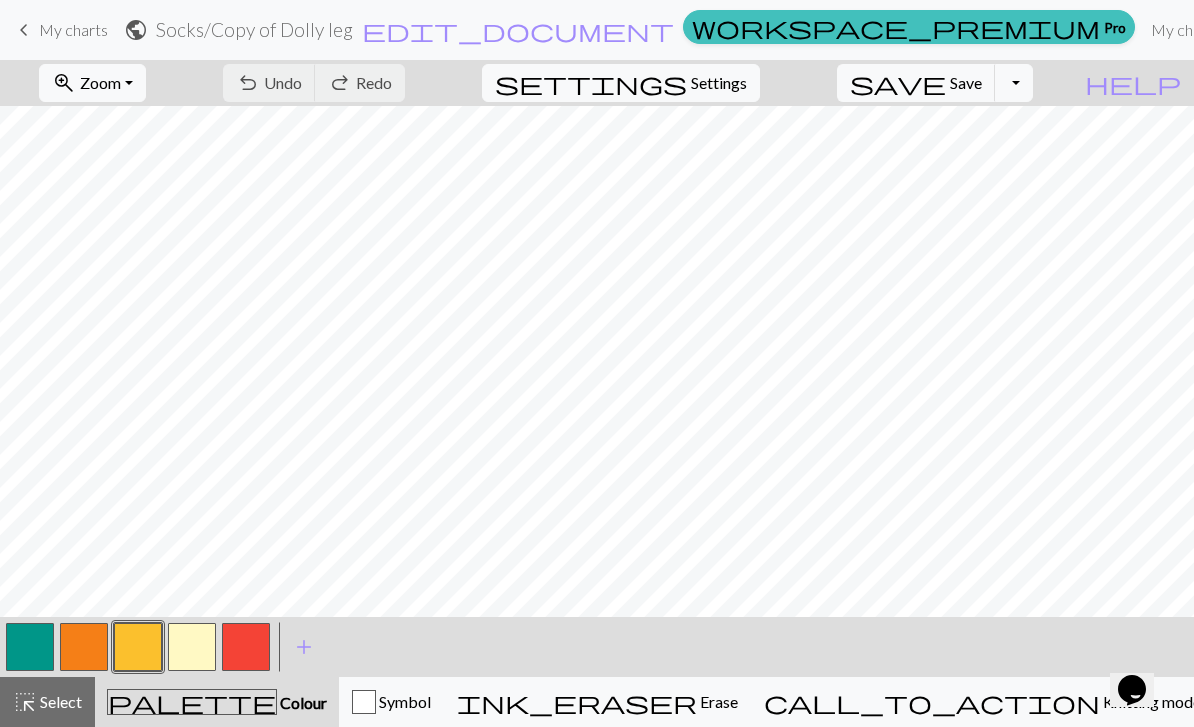 click at bounding box center [246, 647] 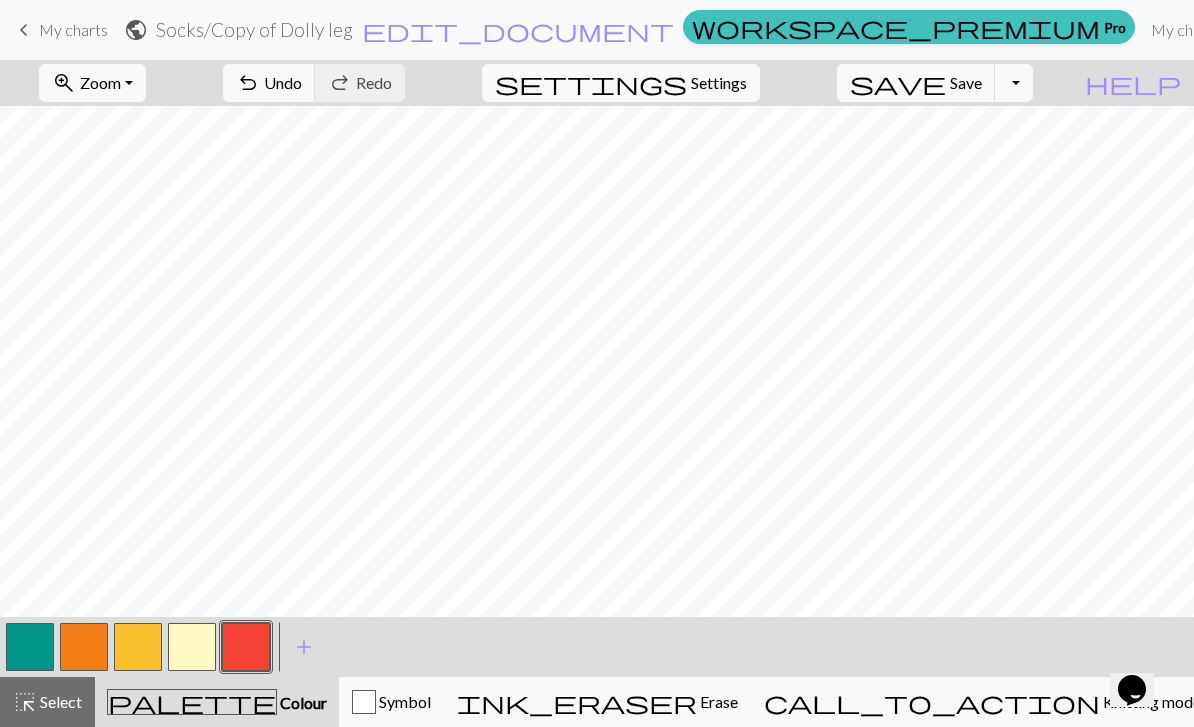 click at bounding box center [138, 647] 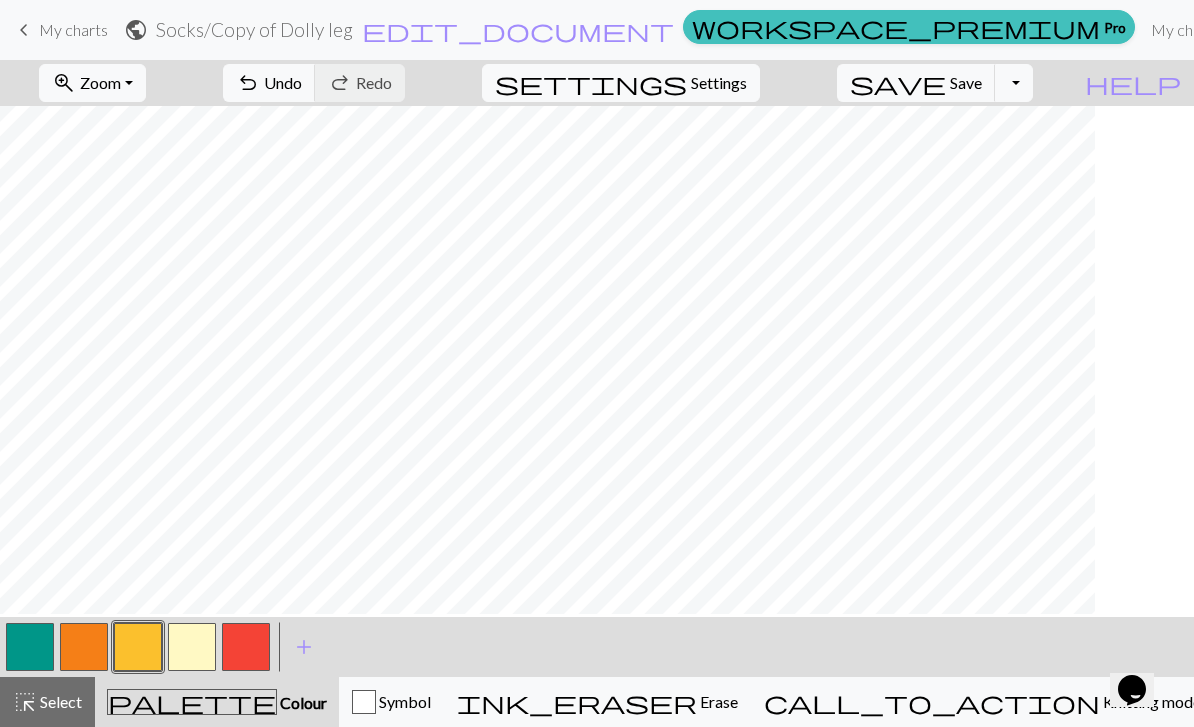 scroll, scrollTop: 40, scrollLeft: 0, axis: vertical 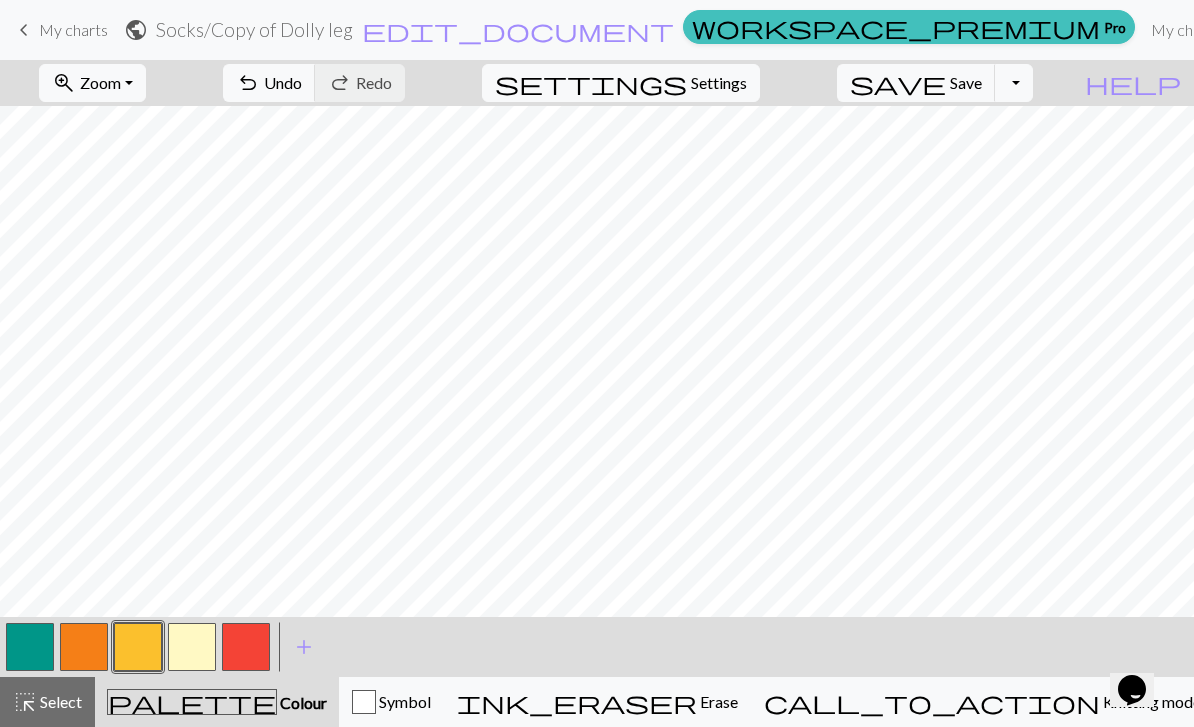 click on "Undo" at bounding box center [283, 82] 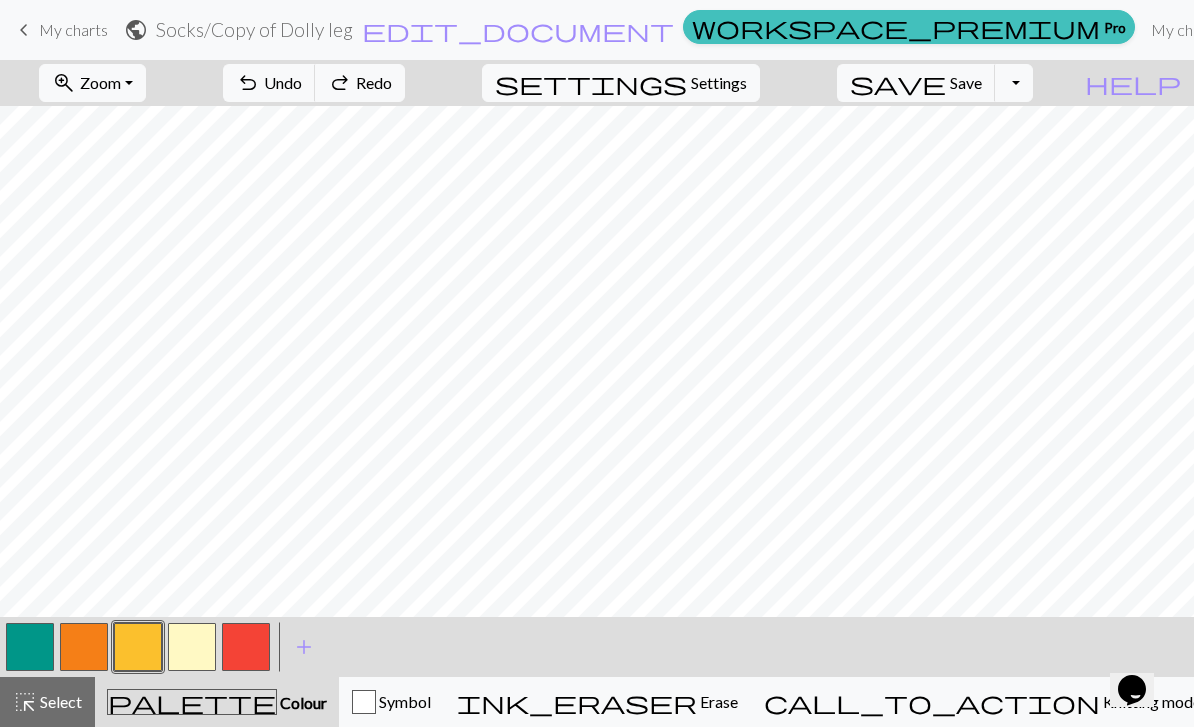 click on "redo Redo Redo" at bounding box center [360, 83] 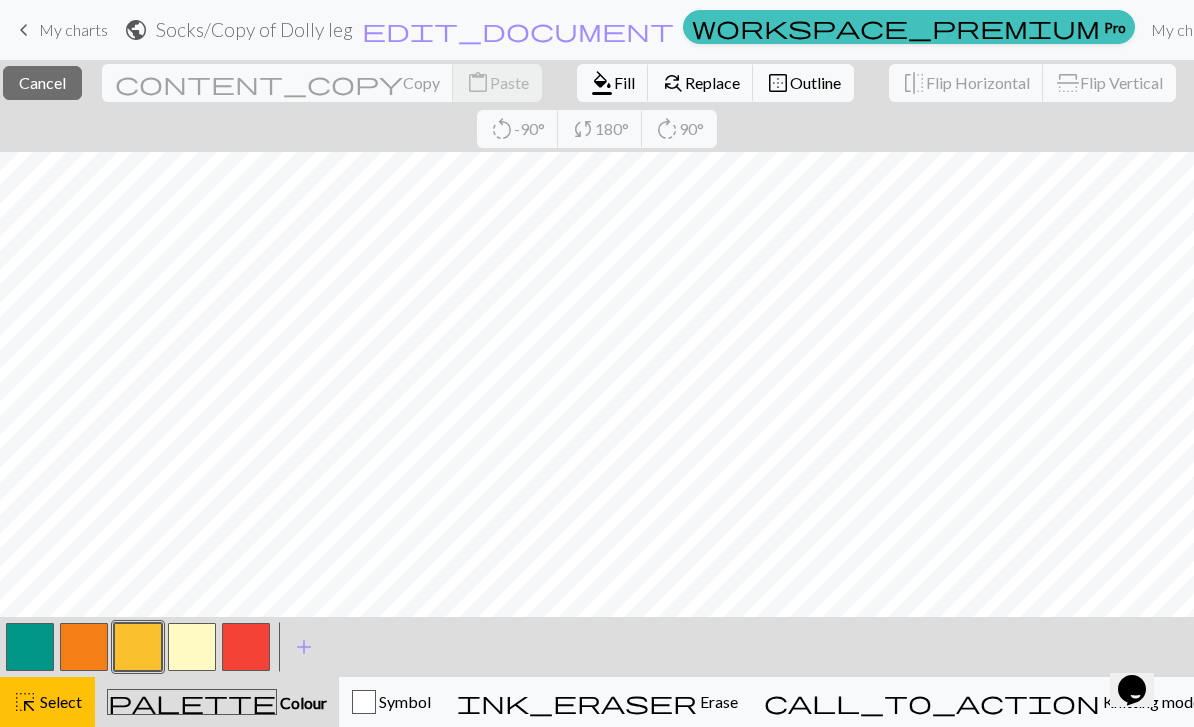 click on "Select" at bounding box center [59, 701] 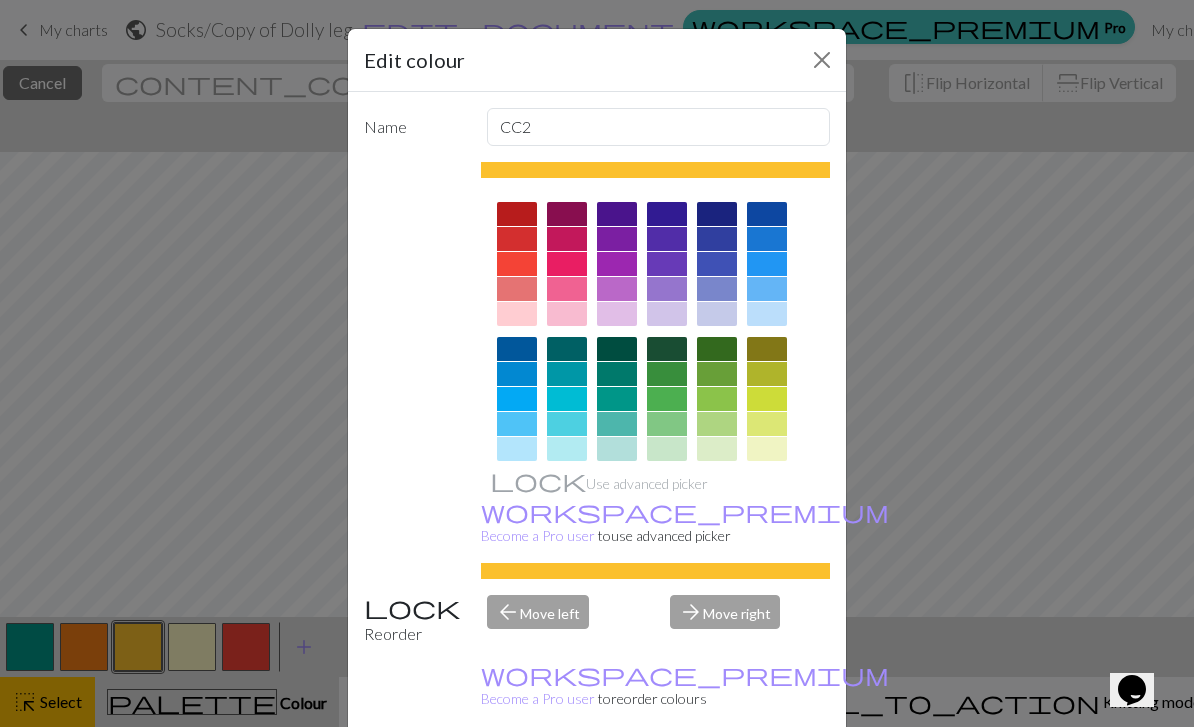 click on "Edit colour Name CC2 Use advanced picker workspace_premium Become a Pro user   to  use advanced picker Reorder arrow_back Move left arrow_forward Move right workspace_premium Become a Pro user   to  reorder colours Delete Done Cancel" at bounding box center (597, 363) 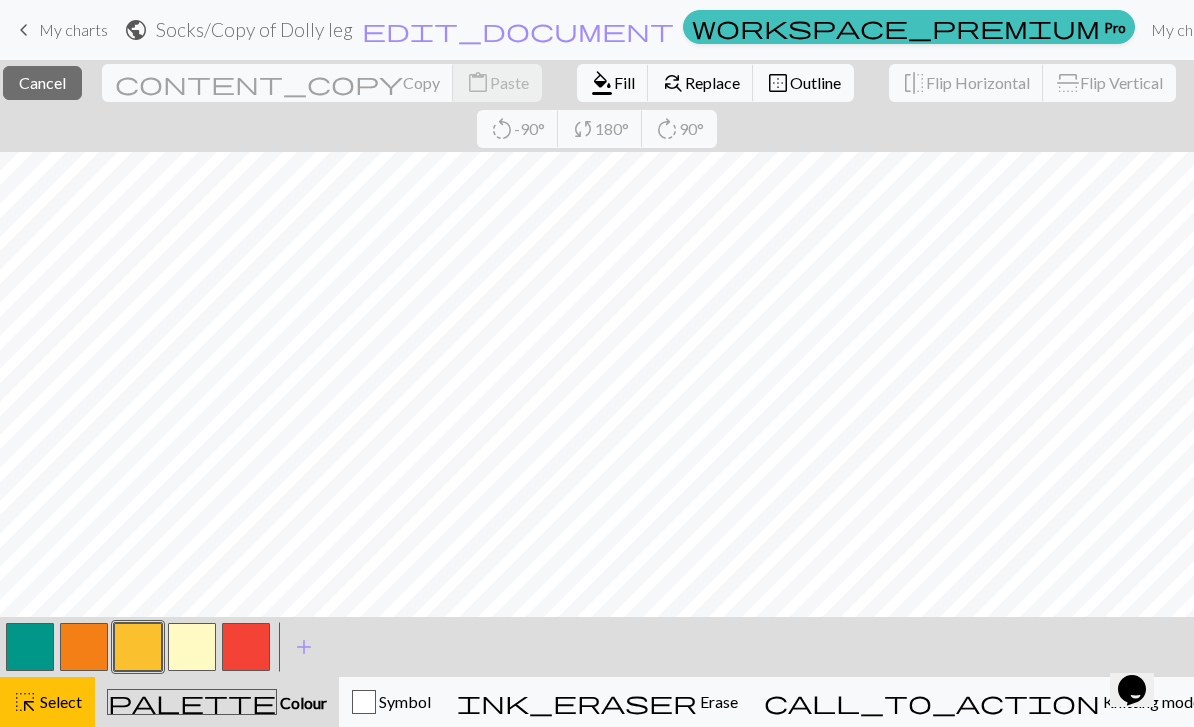 click on "Select" at bounding box center (59, 701) 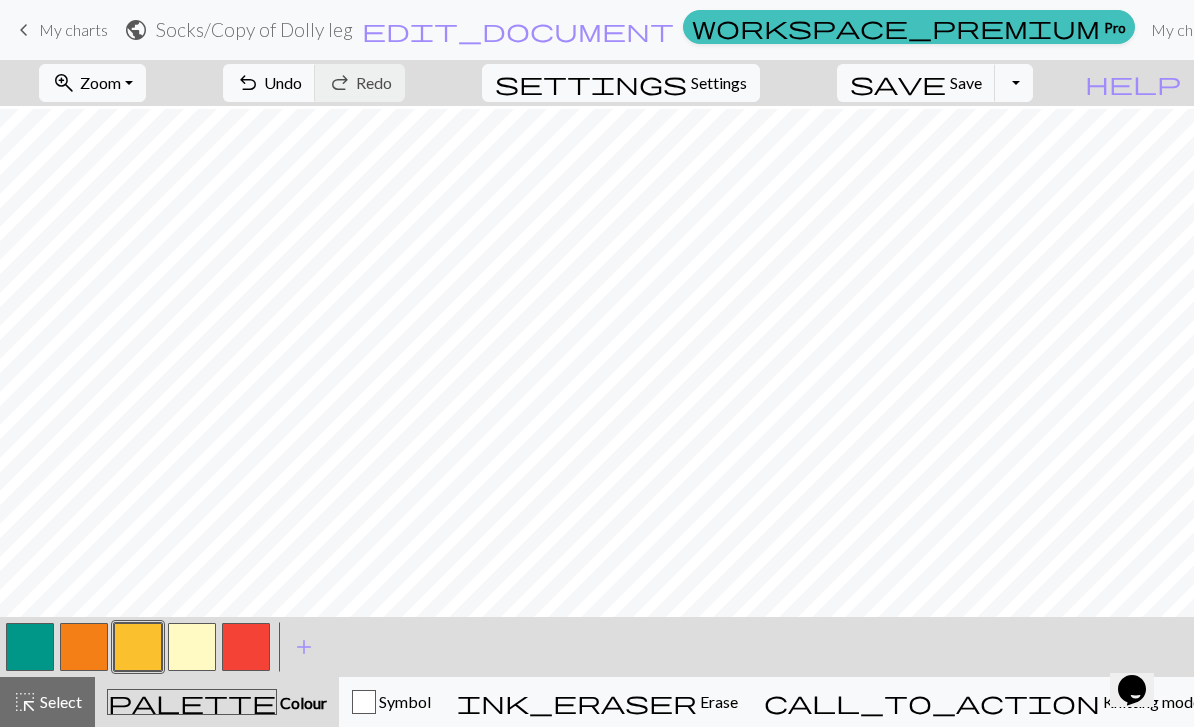 scroll, scrollTop: 43, scrollLeft: 0, axis: vertical 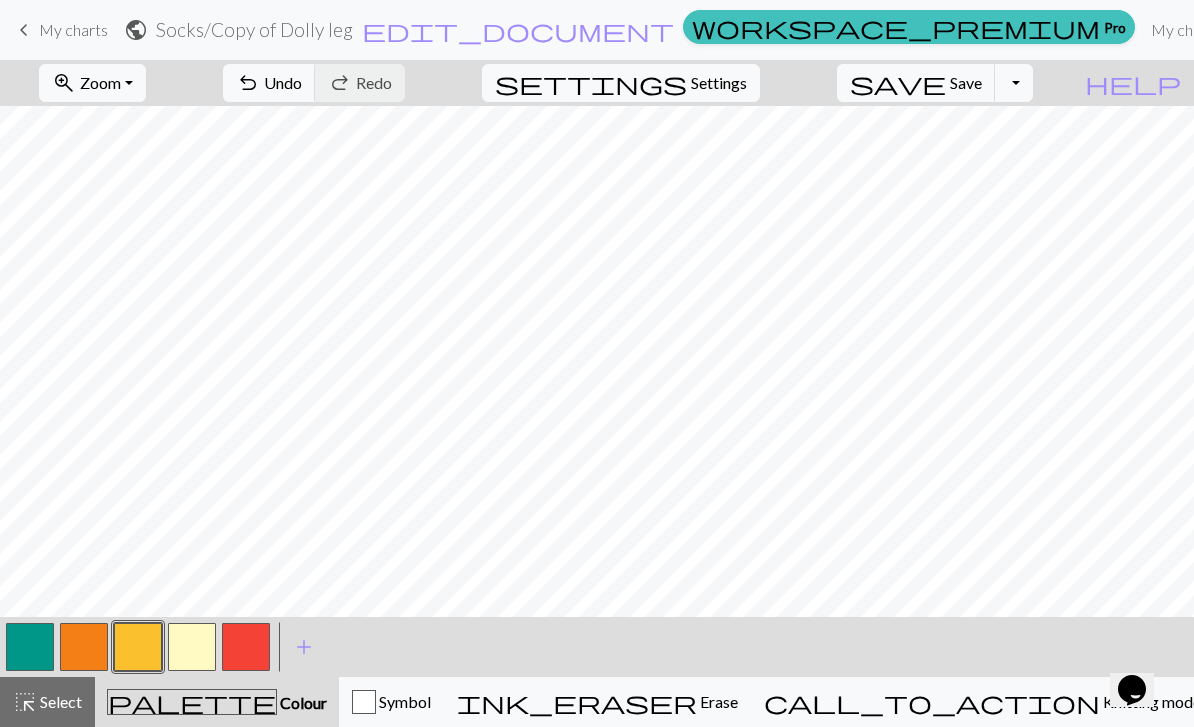 click at bounding box center (30, 647) 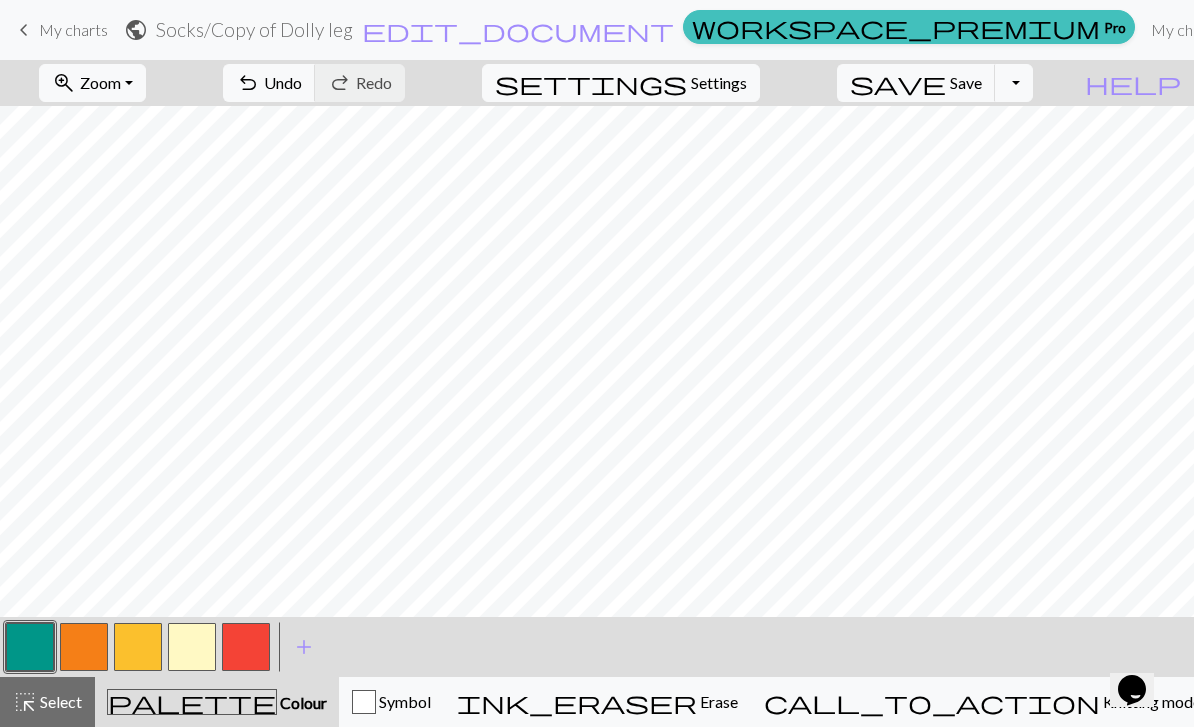 scroll, scrollTop: 0, scrollLeft: 237, axis: horizontal 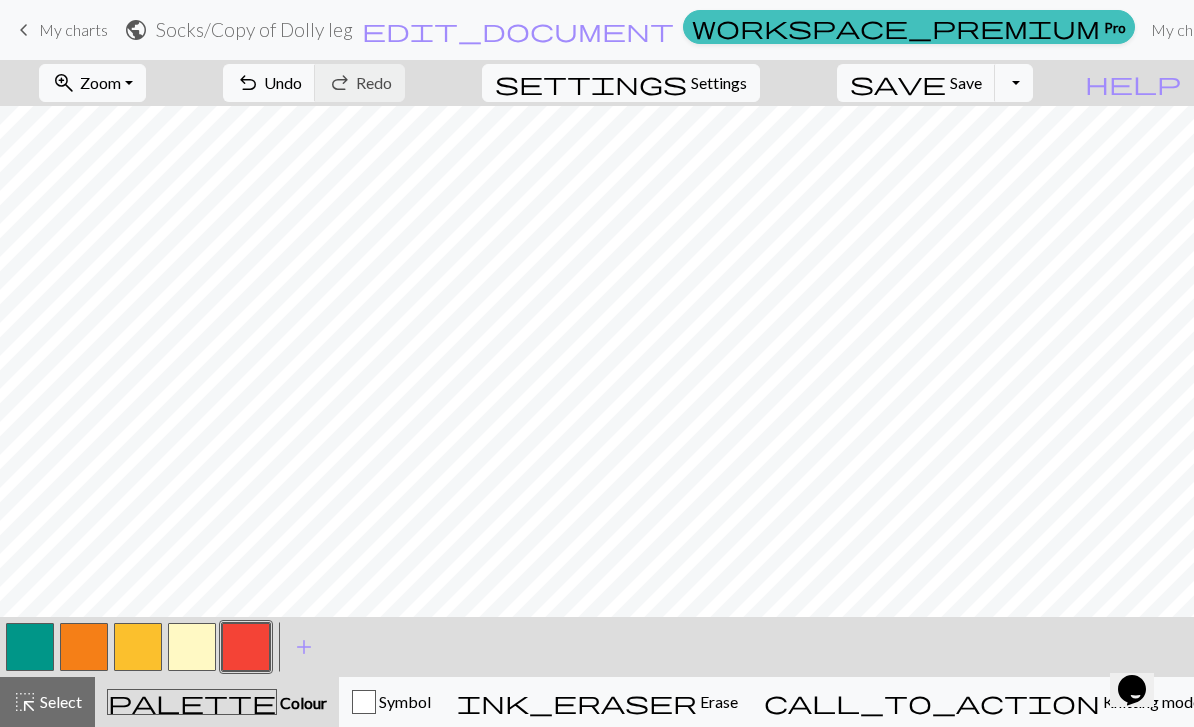 click at bounding box center (84, 647) 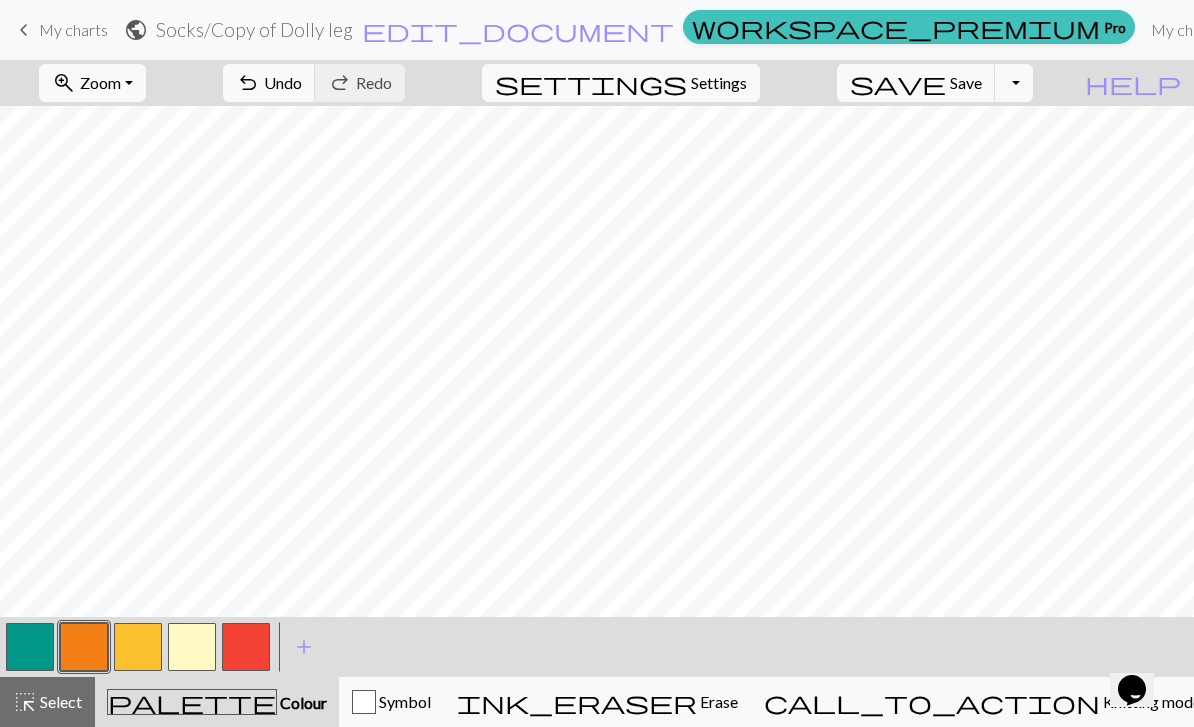 click at bounding box center [192, 647] 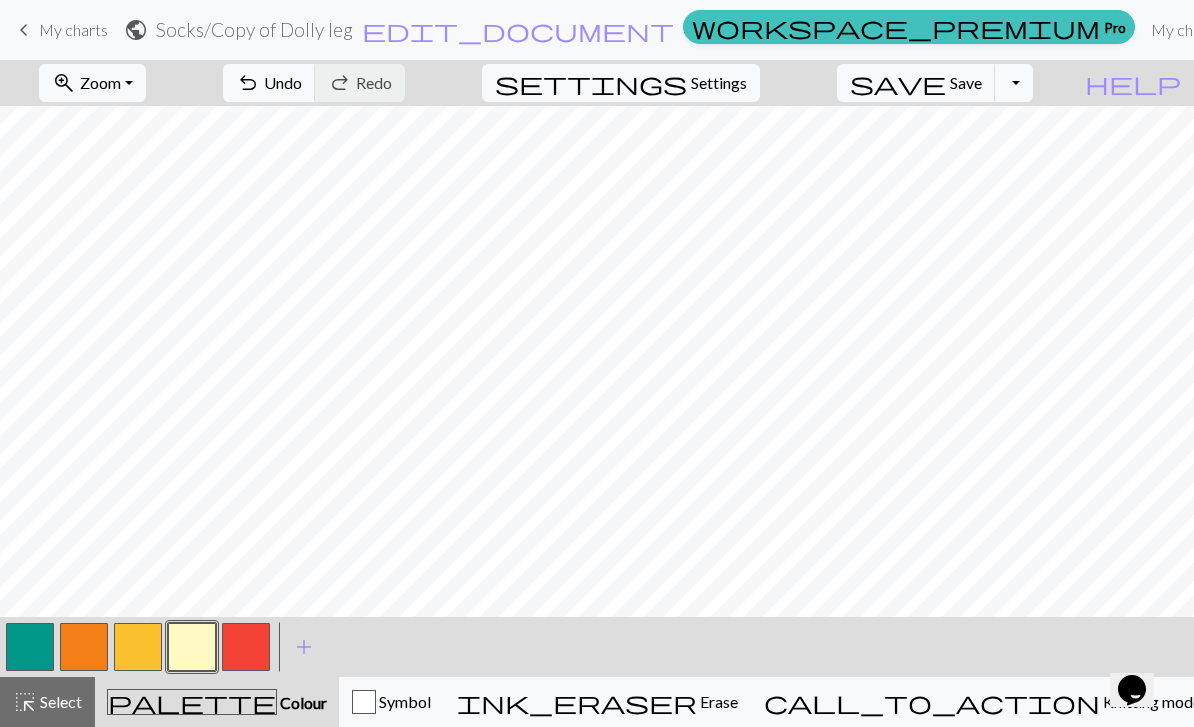click at bounding box center (30, 647) 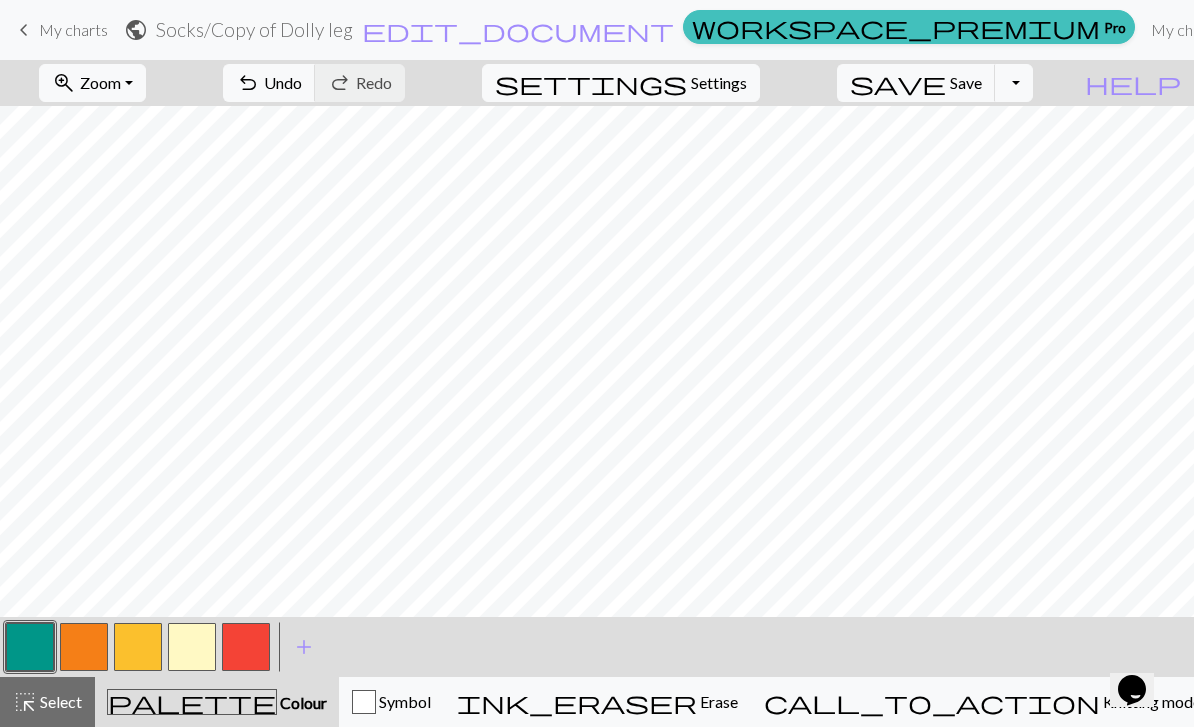 click at bounding box center [138, 647] 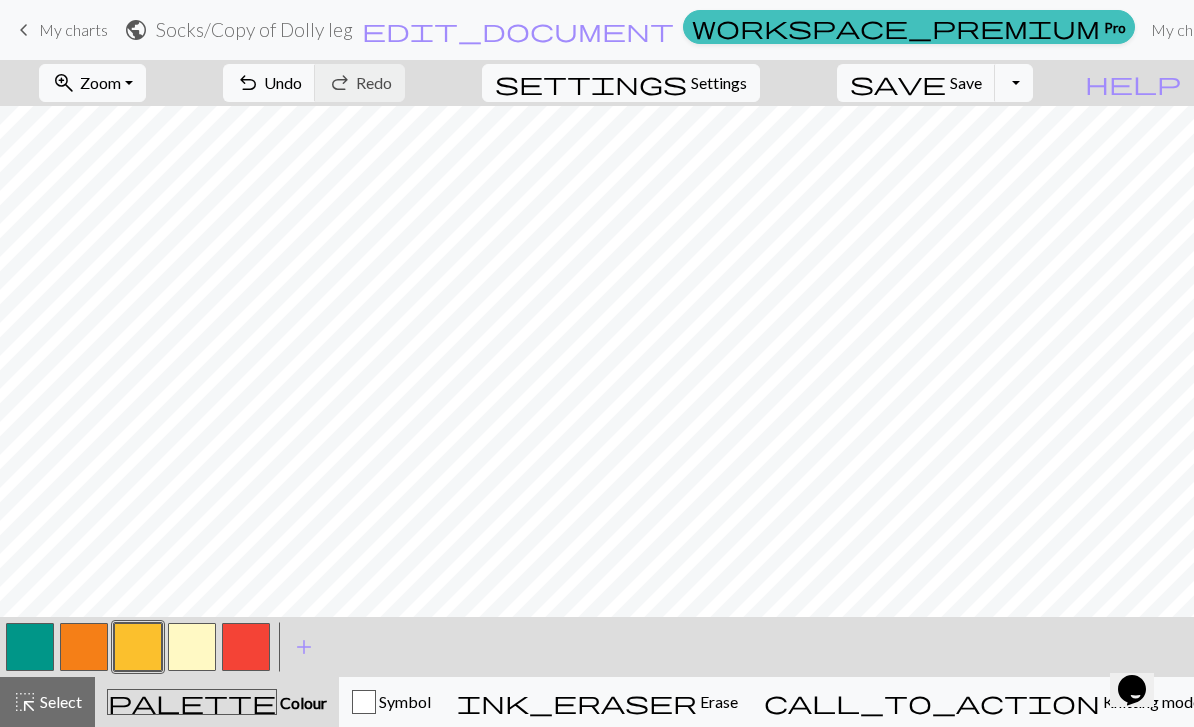 click at bounding box center (84, 647) 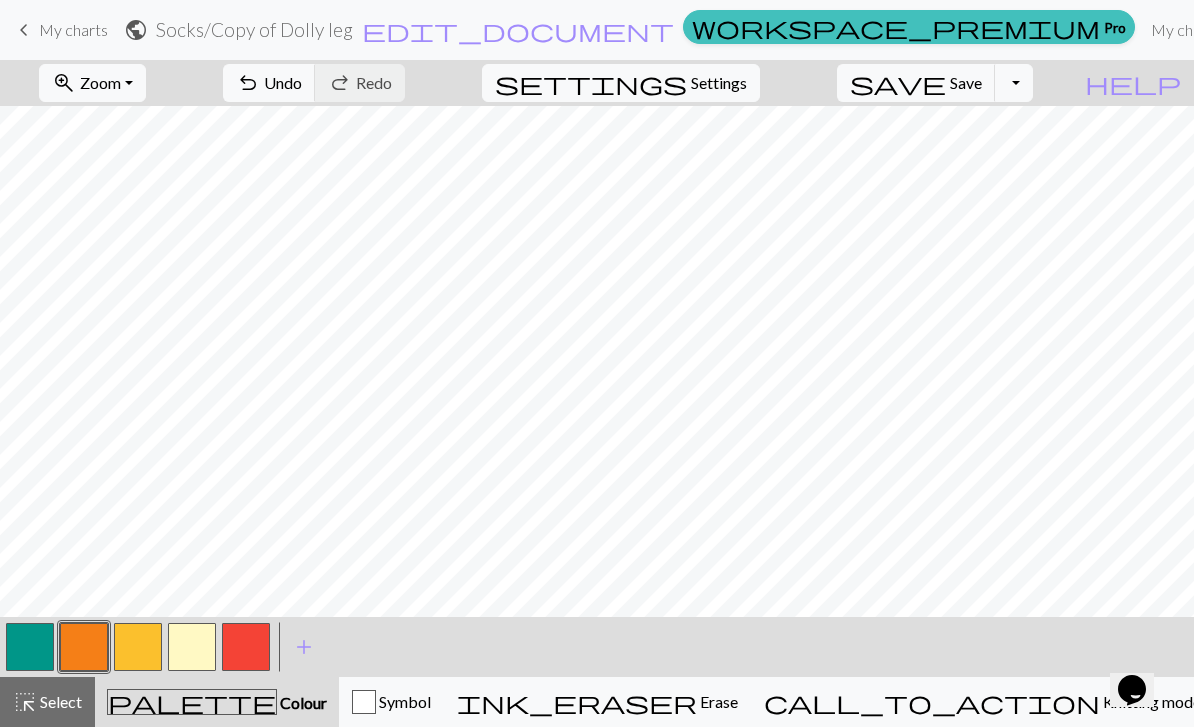click at bounding box center (138, 647) 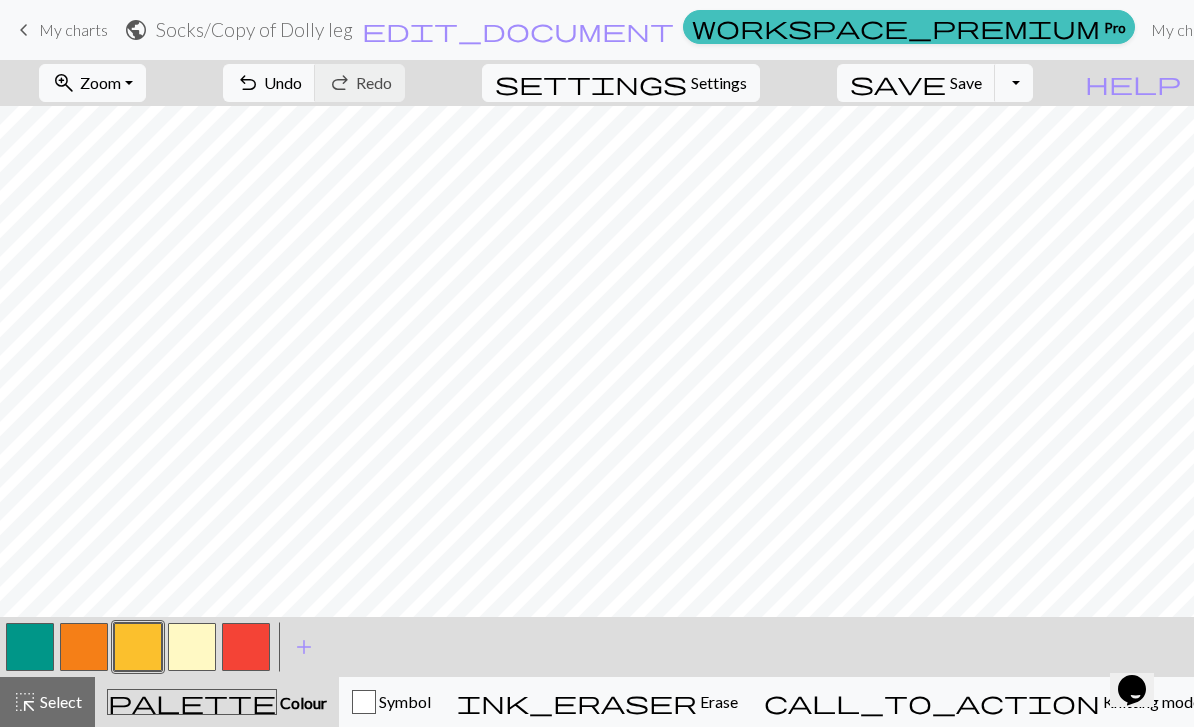 click at bounding box center (30, 647) 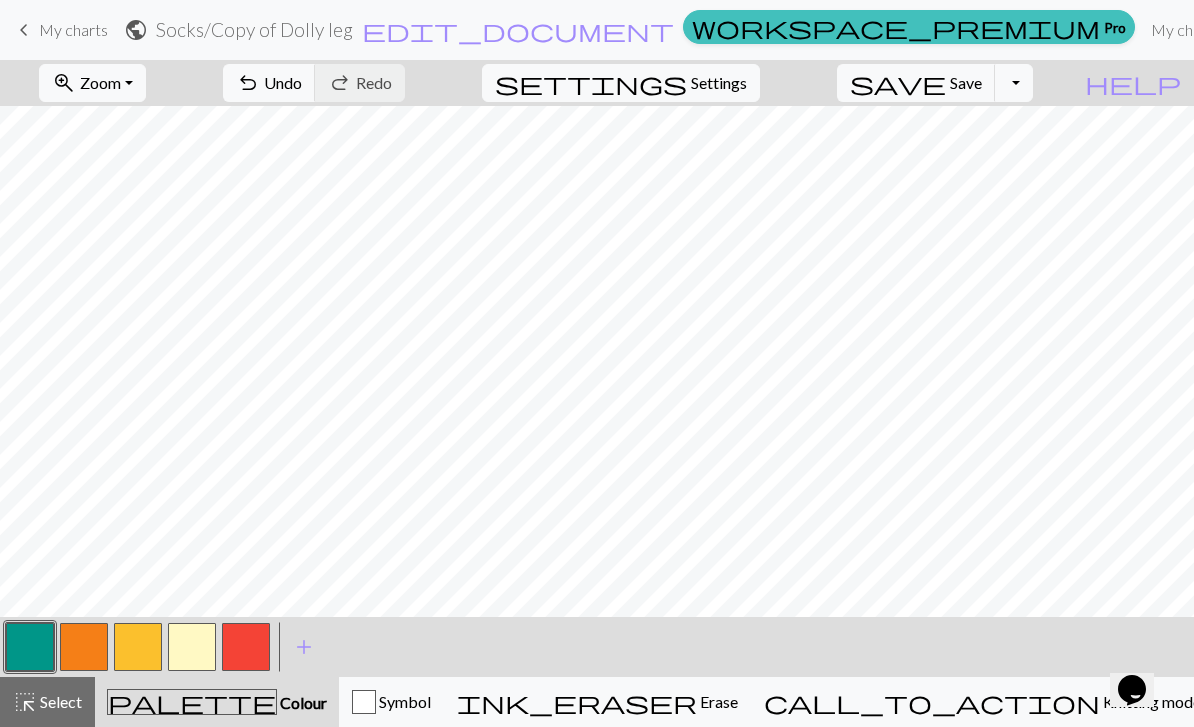 click at bounding box center [84, 647] 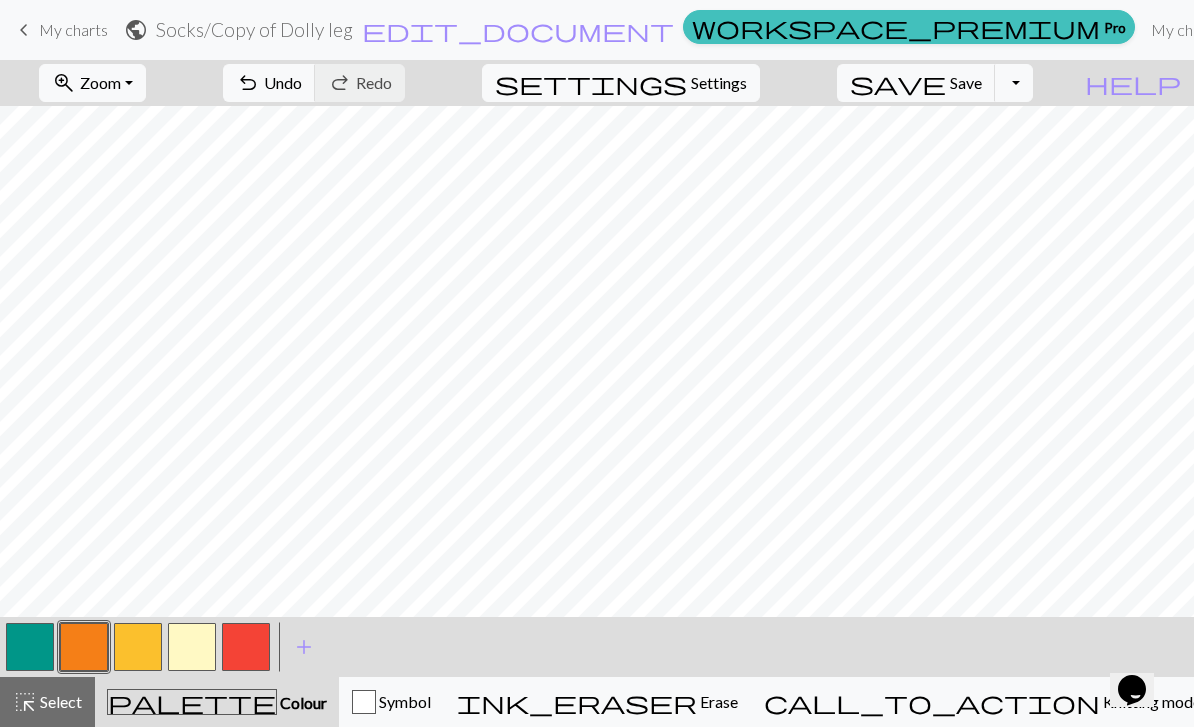 click at bounding box center [138, 647] 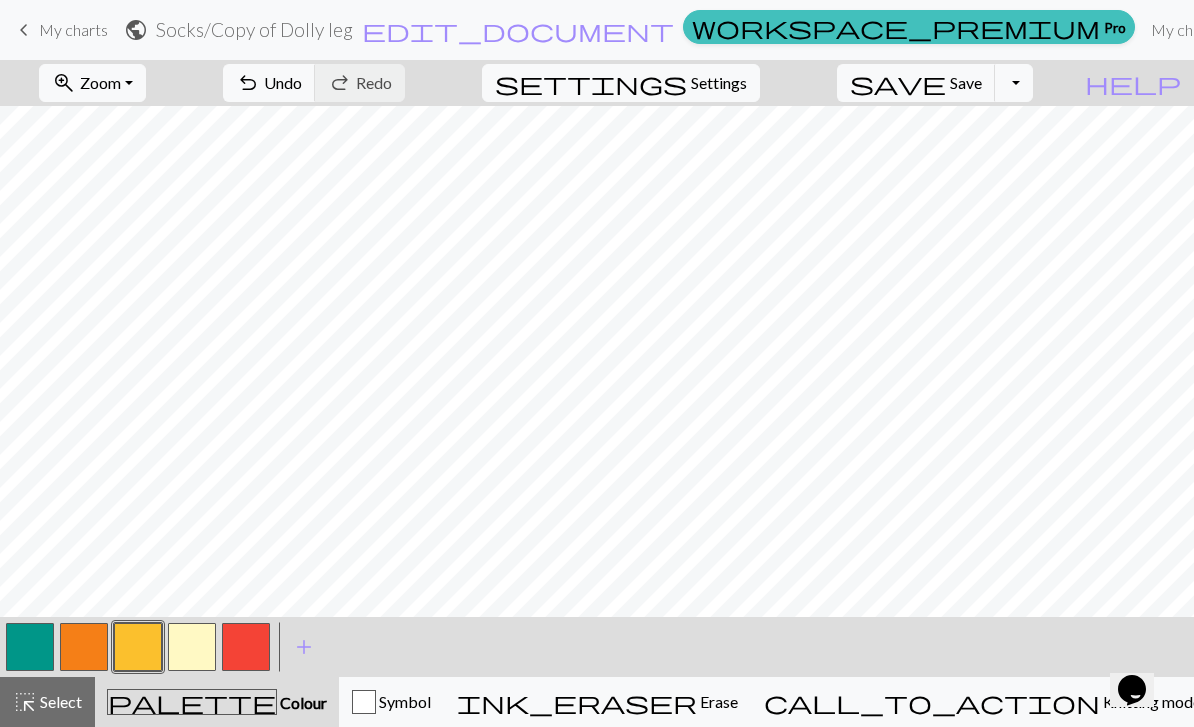 click at bounding box center [246, 647] 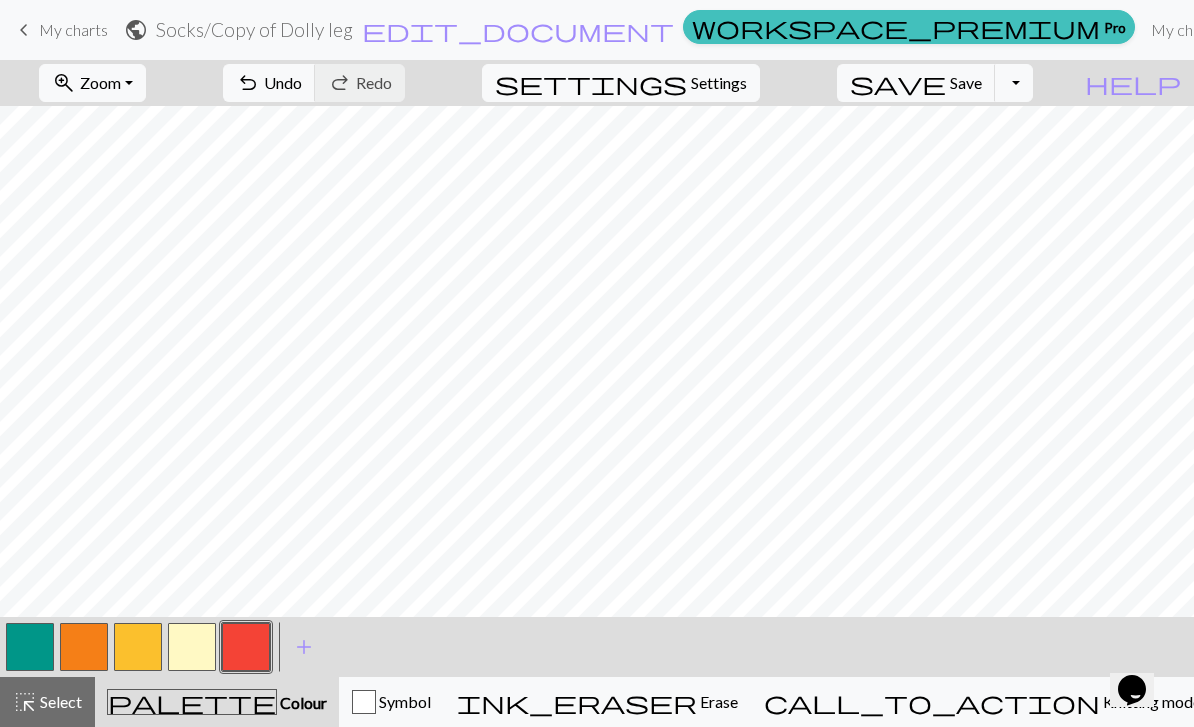click at bounding box center (84, 647) 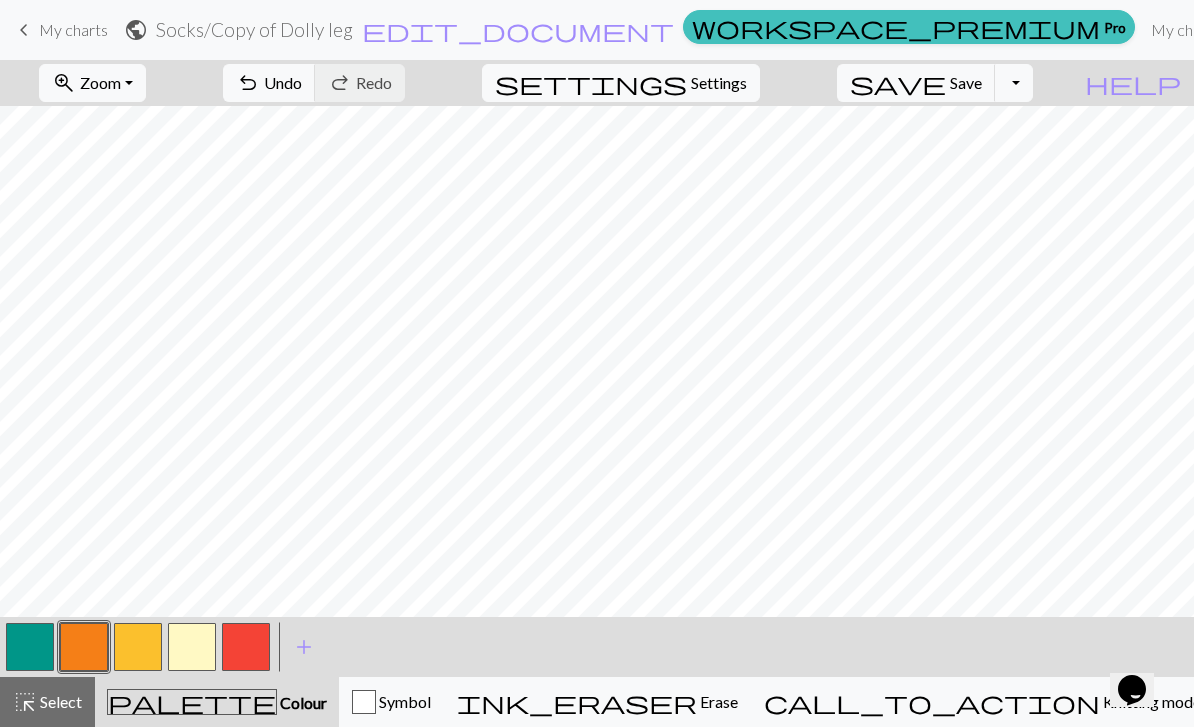 click at bounding box center (246, 647) 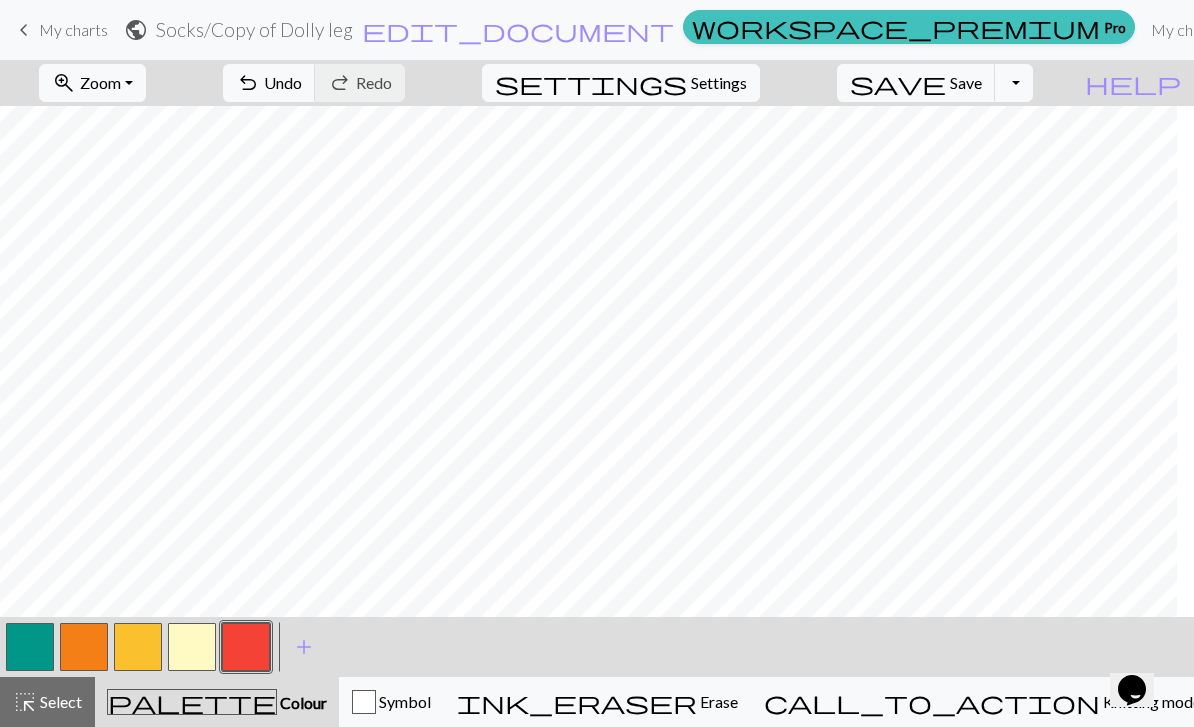 scroll, scrollTop: 0, scrollLeft: 60, axis: horizontal 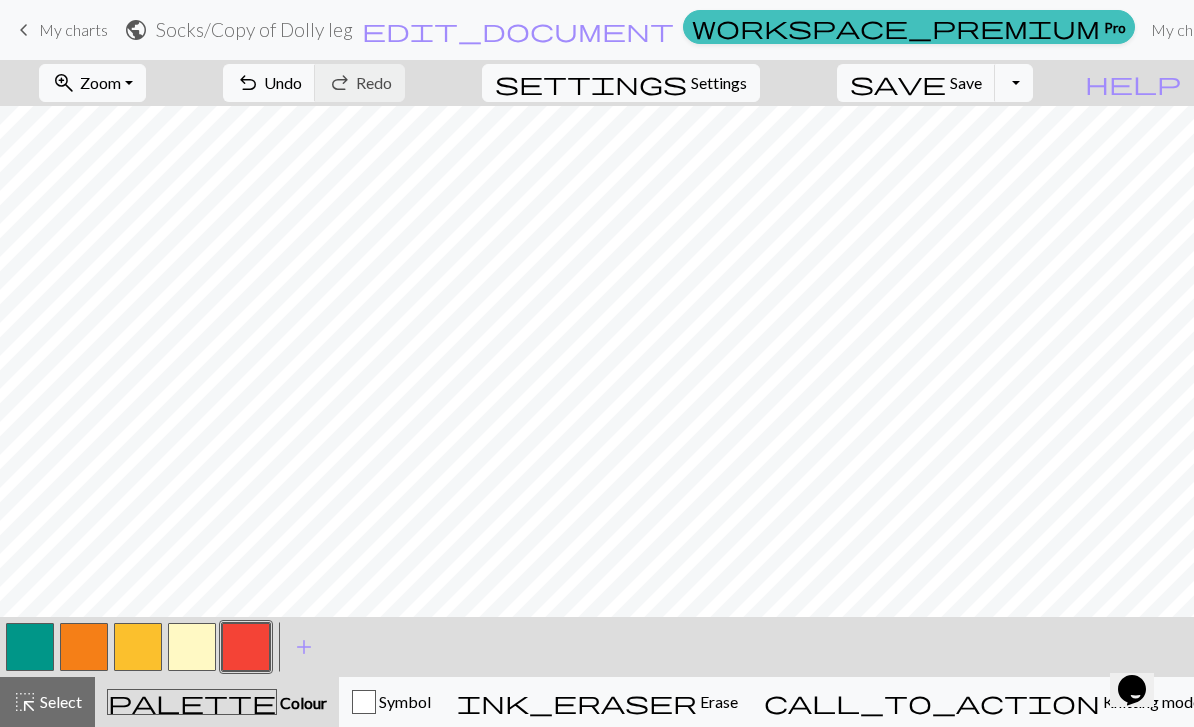 click at bounding box center [138, 647] 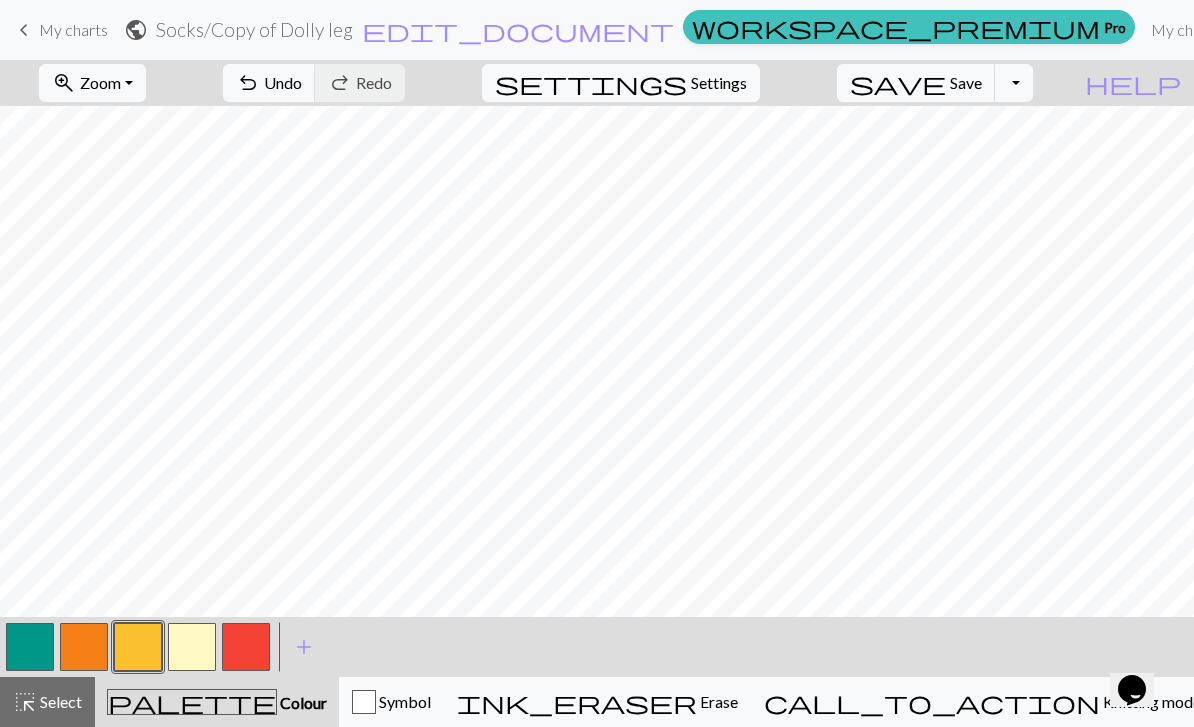 click at bounding box center (84, 647) 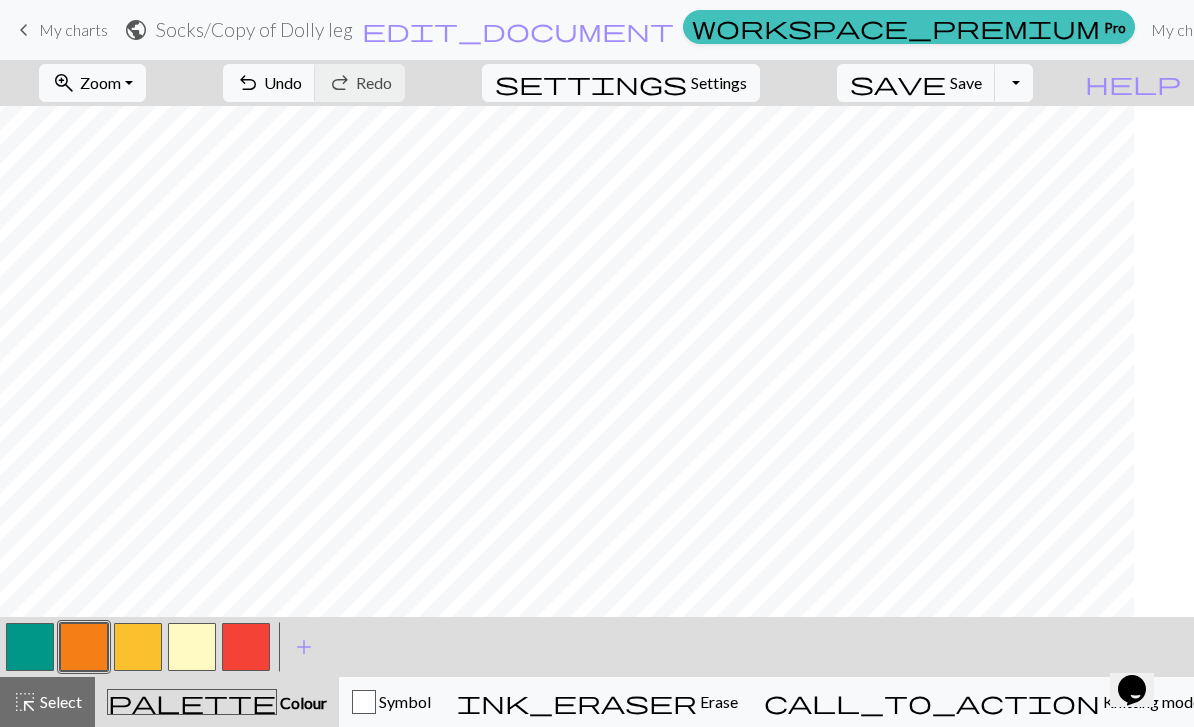 scroll, scrollTop: 0, scrollLeft: 0, axis: both 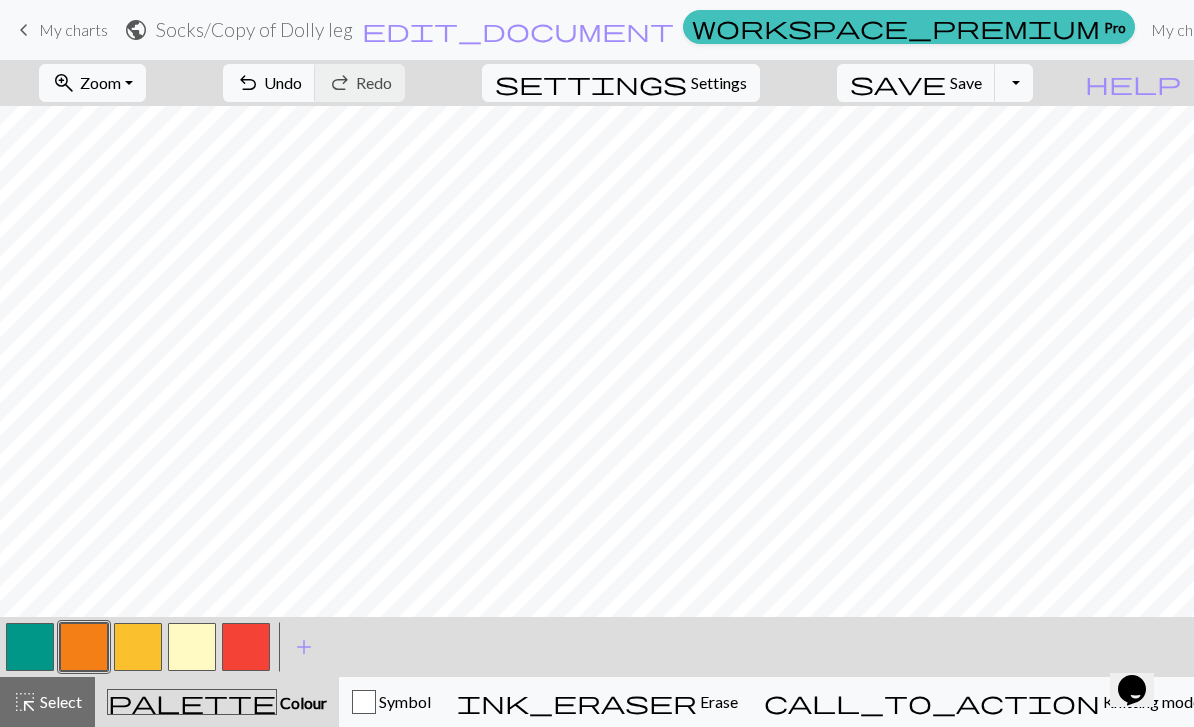 click at bounding box center (138, 647) 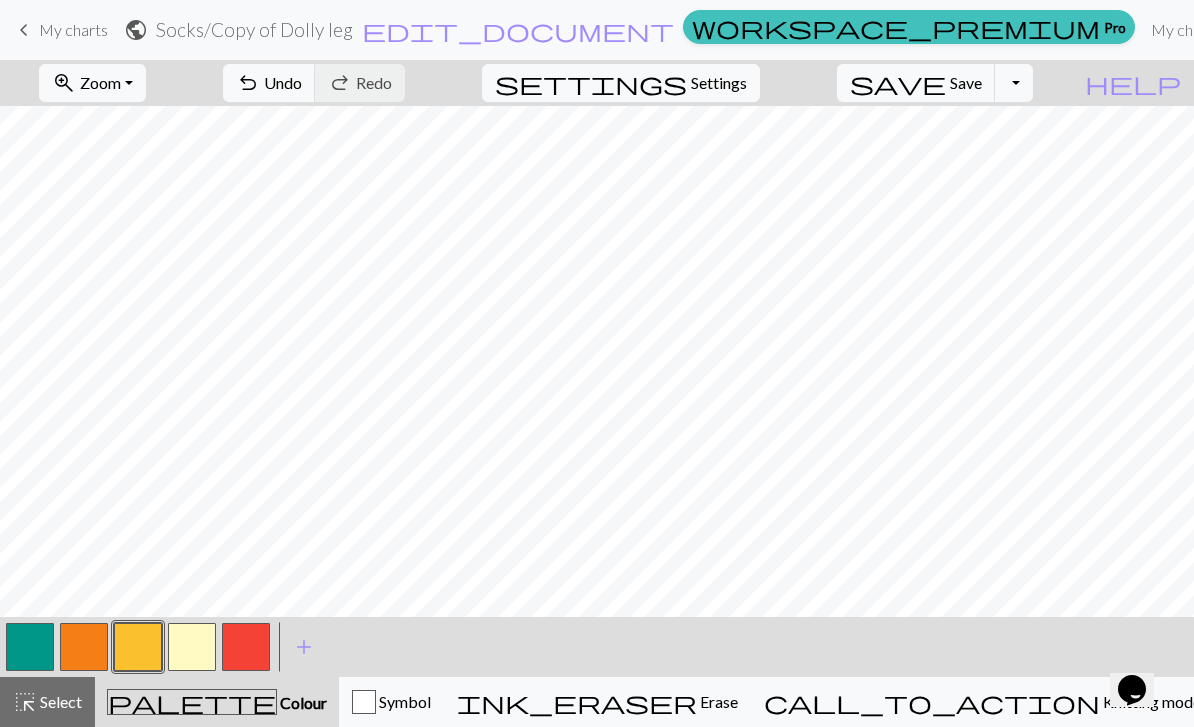 click at bounding box center (30, 647) 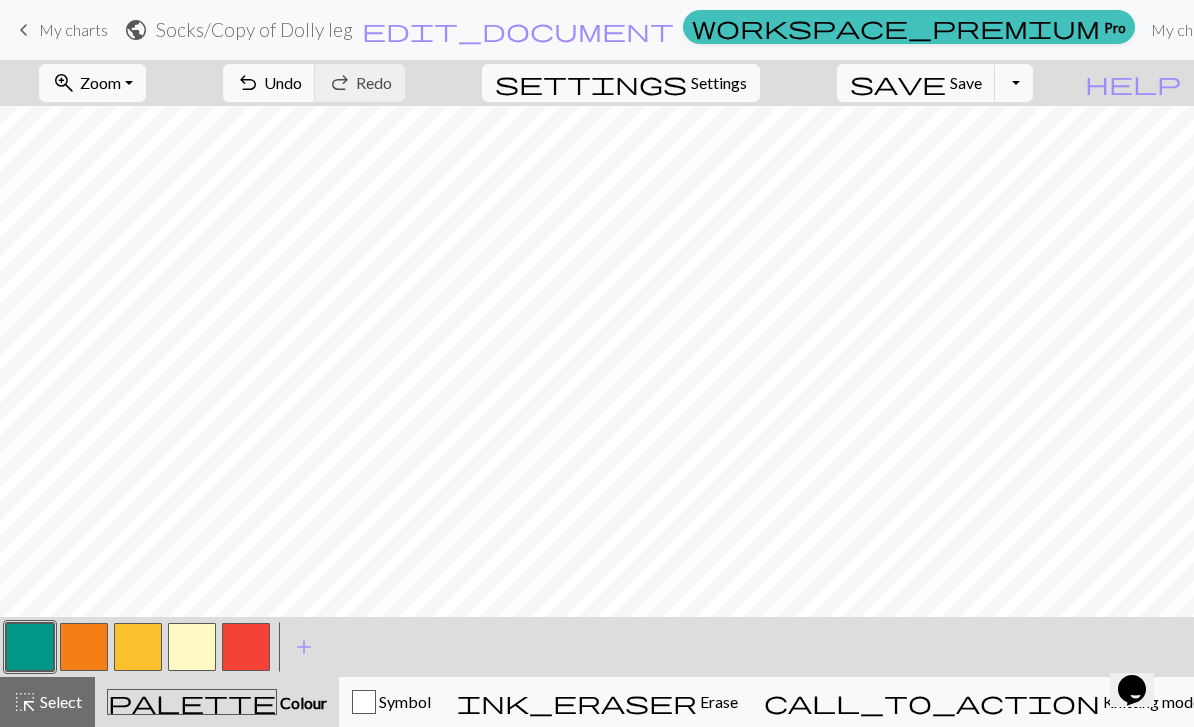 click at bounding box center (138, 647) 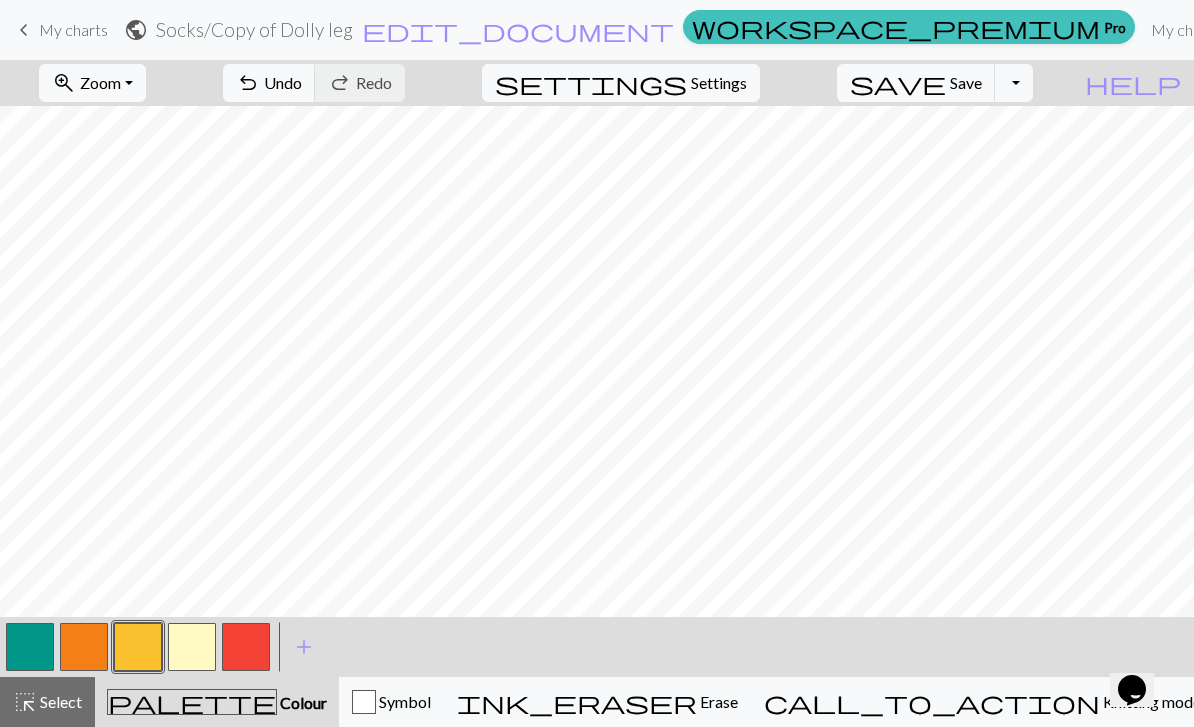 click on "undo" at bounding box center [248, 83] 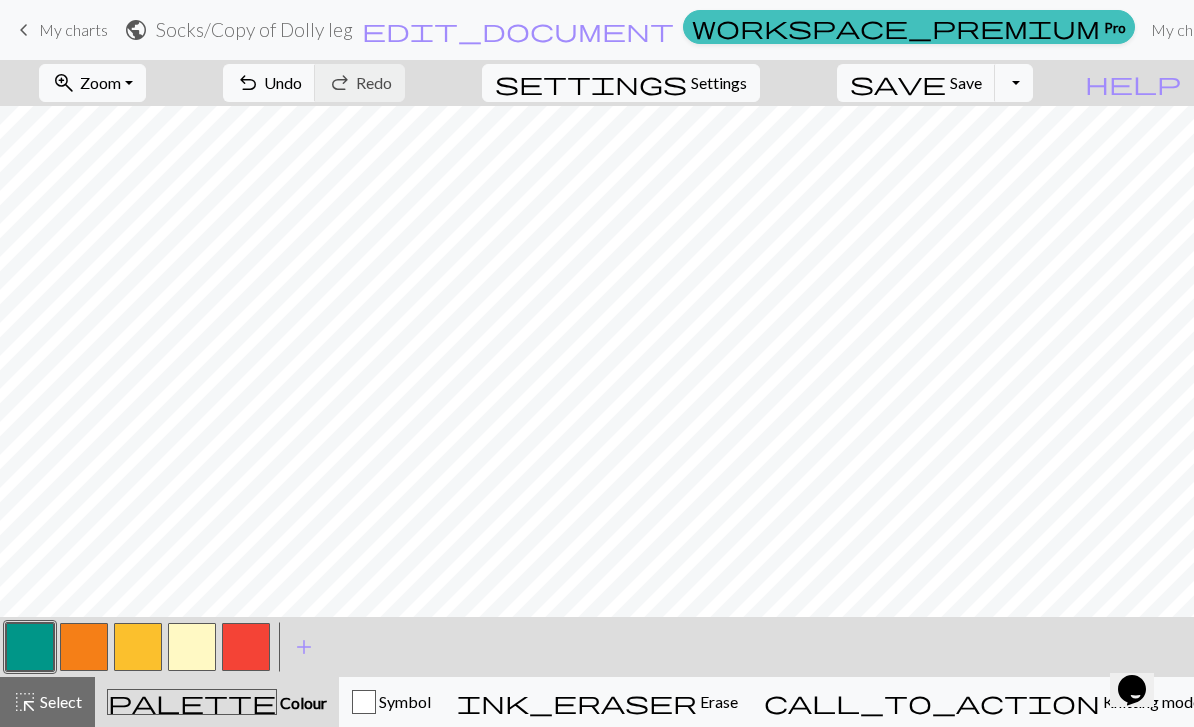 click on "undo Undo Undo" at bounding box center (269, 83) 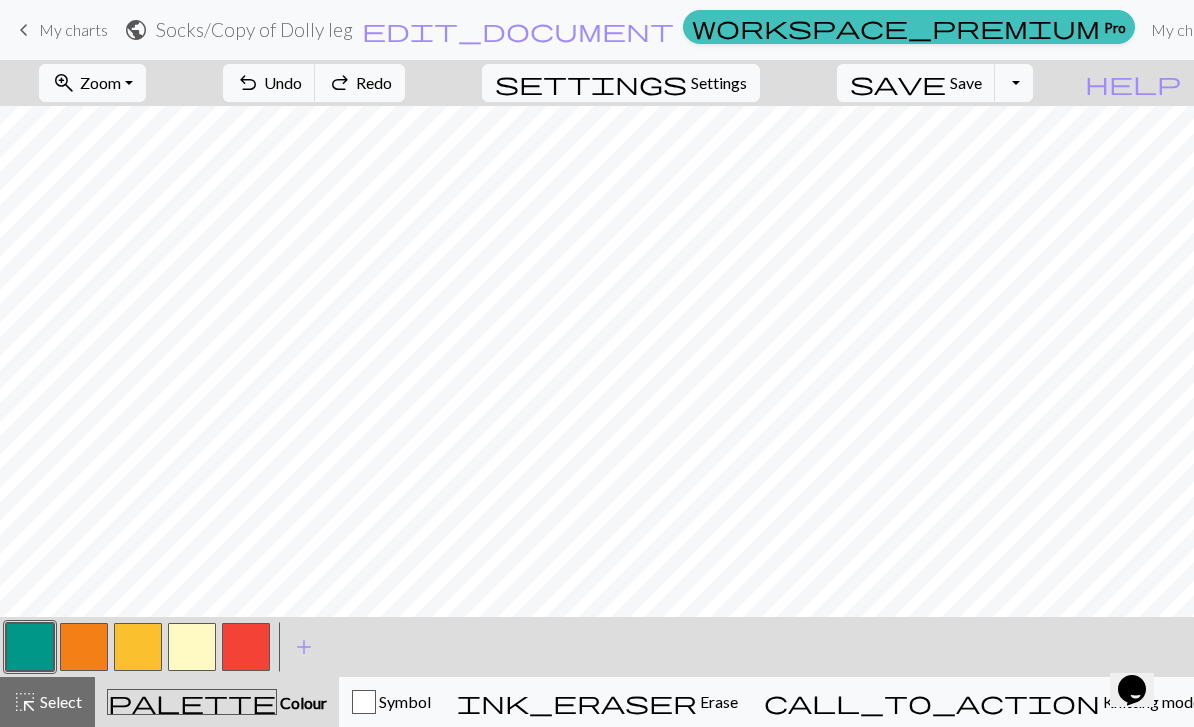 click on "undo Undo Undo" at bounding box center [269, 83] 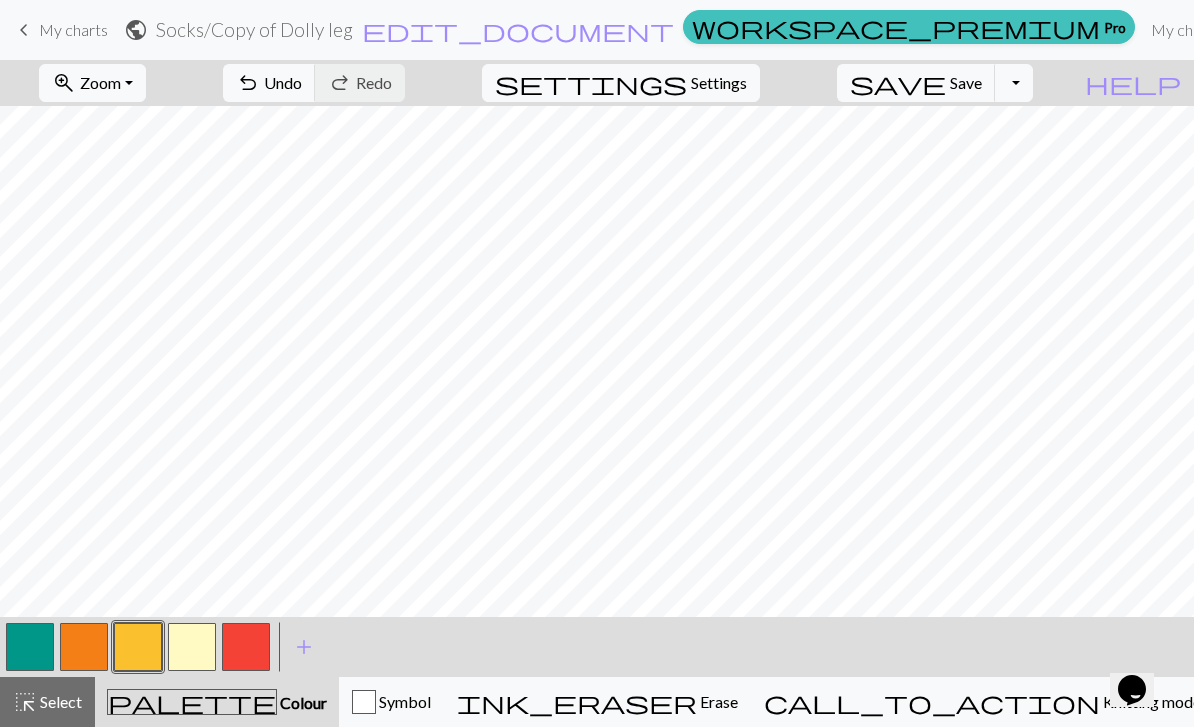 click on "Undo" at bounding box center [283, 82] 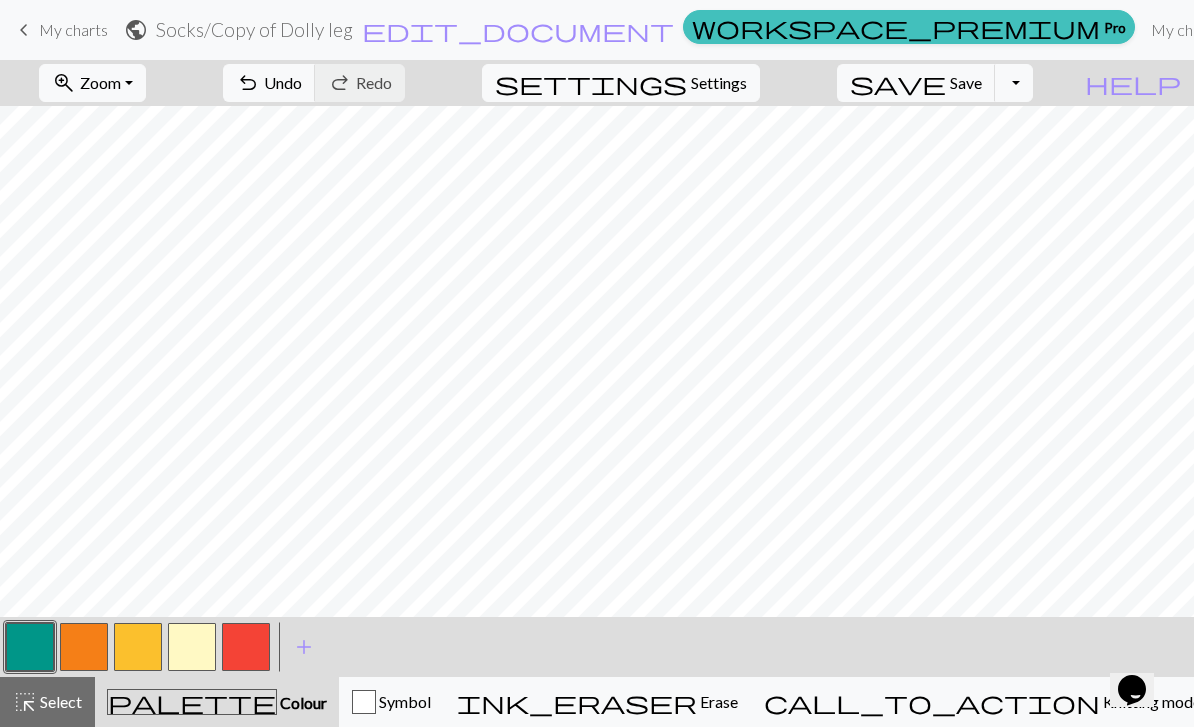 click at bounding box center (138, 647) 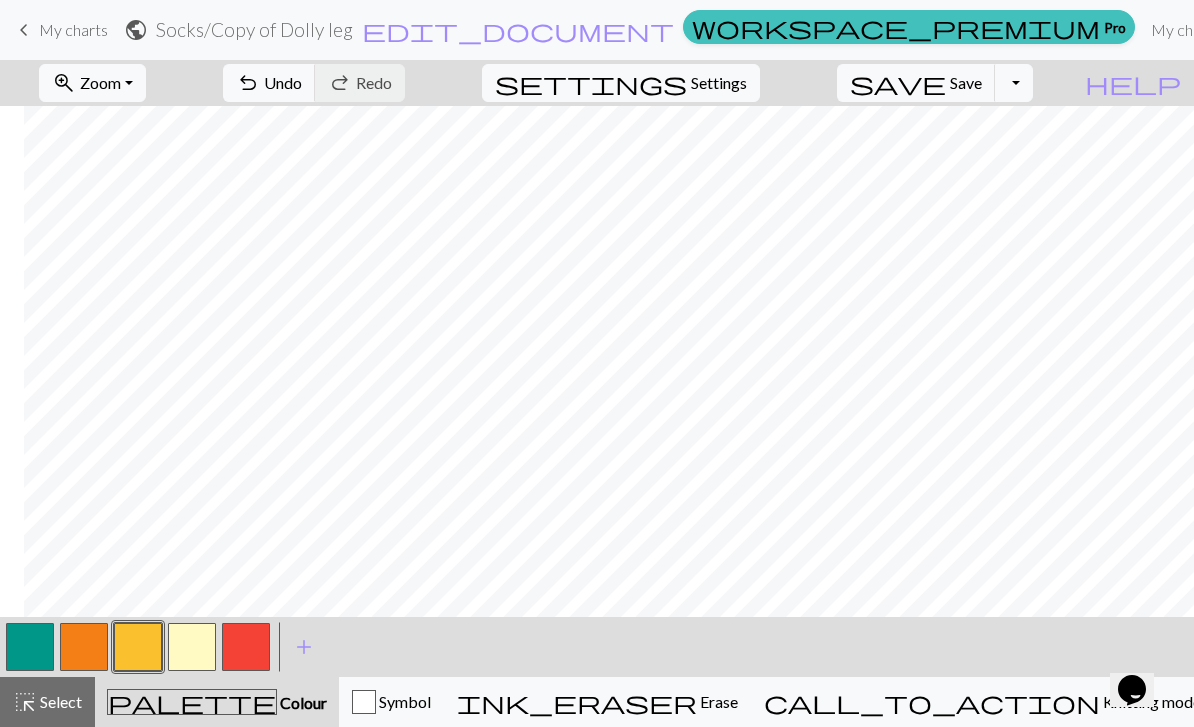 scroll, scrollTop: 0, scrollLeft: 24, axis: horizontal 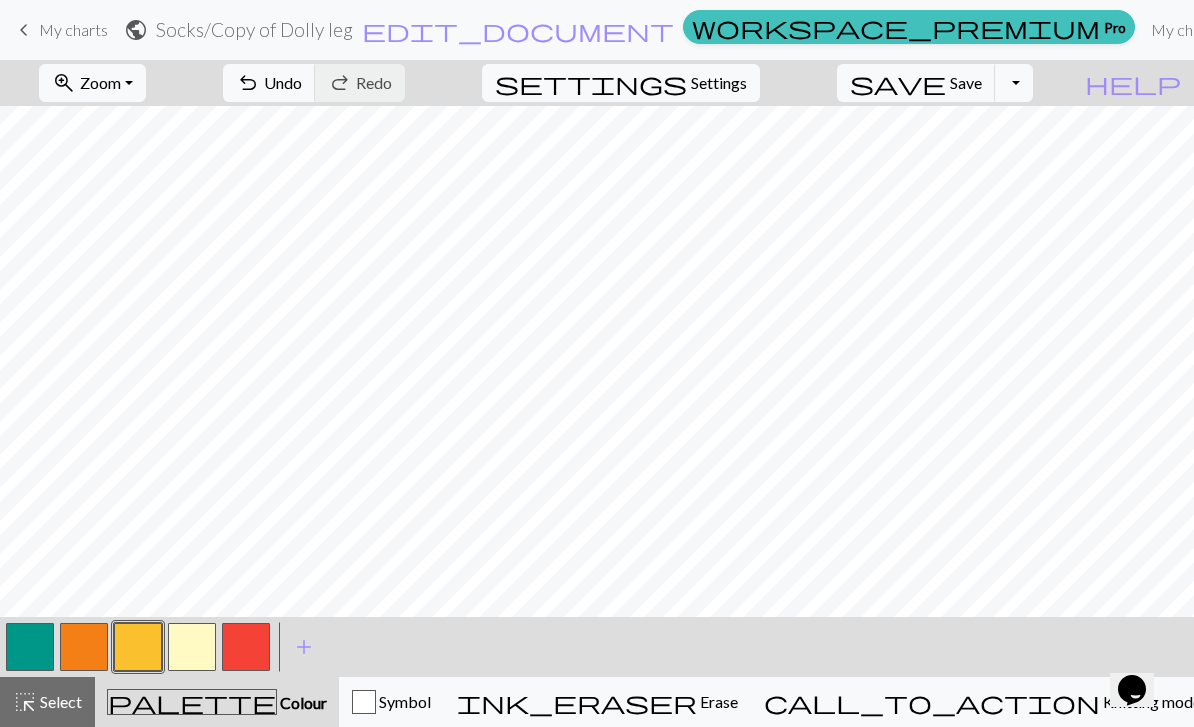 click on "Undo" at bounding box center [283, 82] 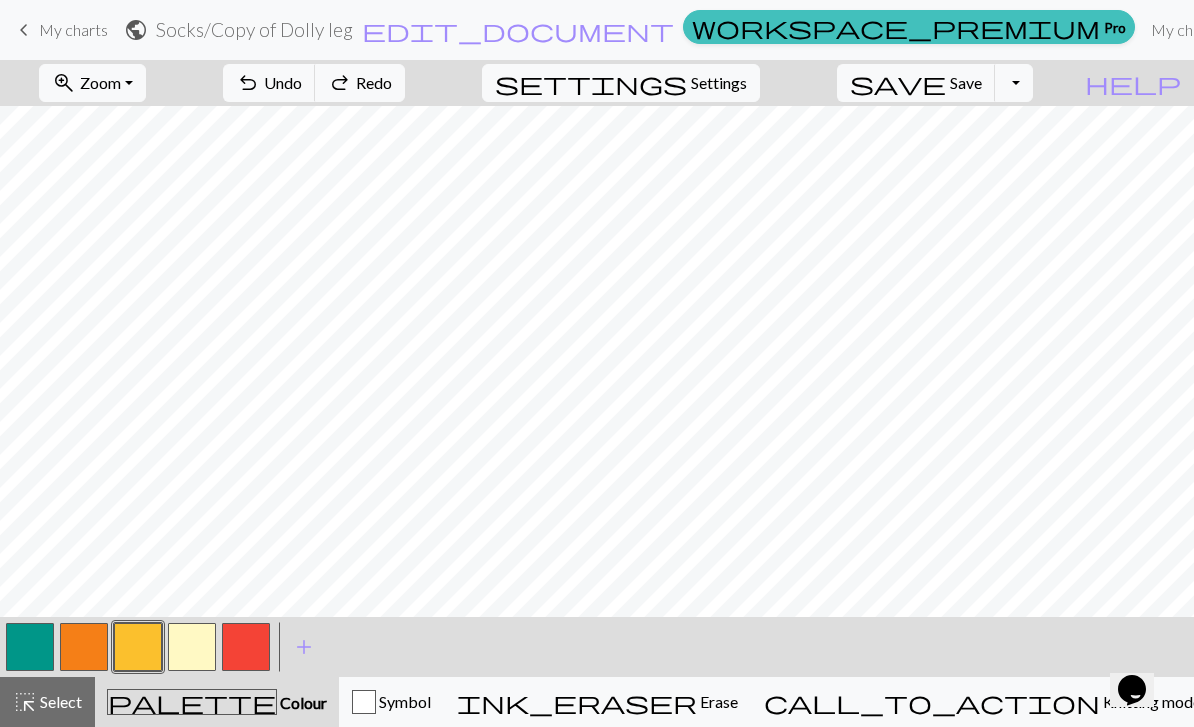 click on "Undo" at bounding box center (283, 82) 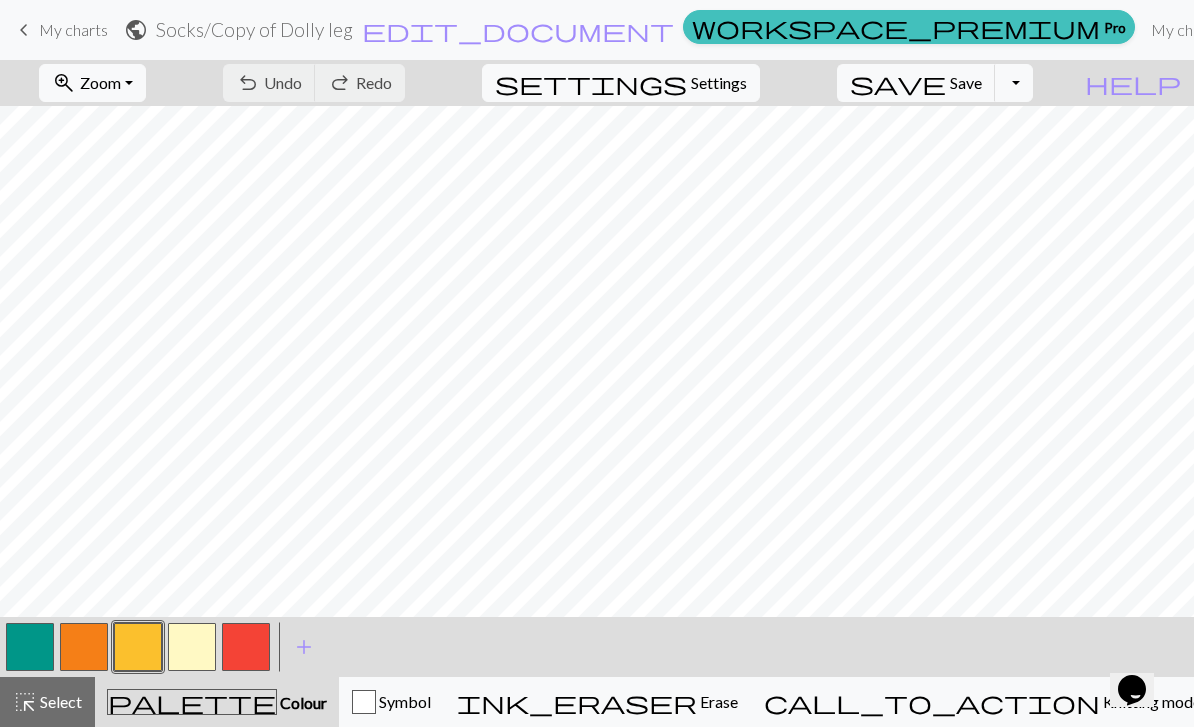 click on "Toggle Dropdown" at bounding box center (1014, 83) 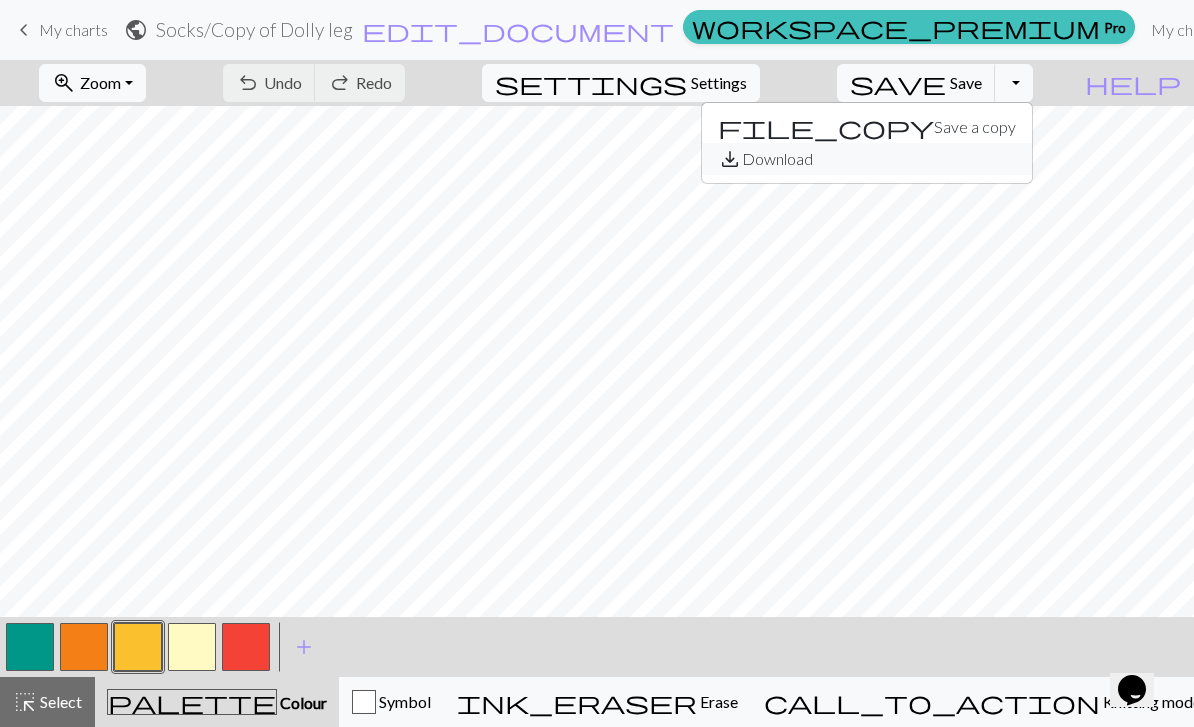 click on "save_alt  Download" at bounding box center [867, 159] 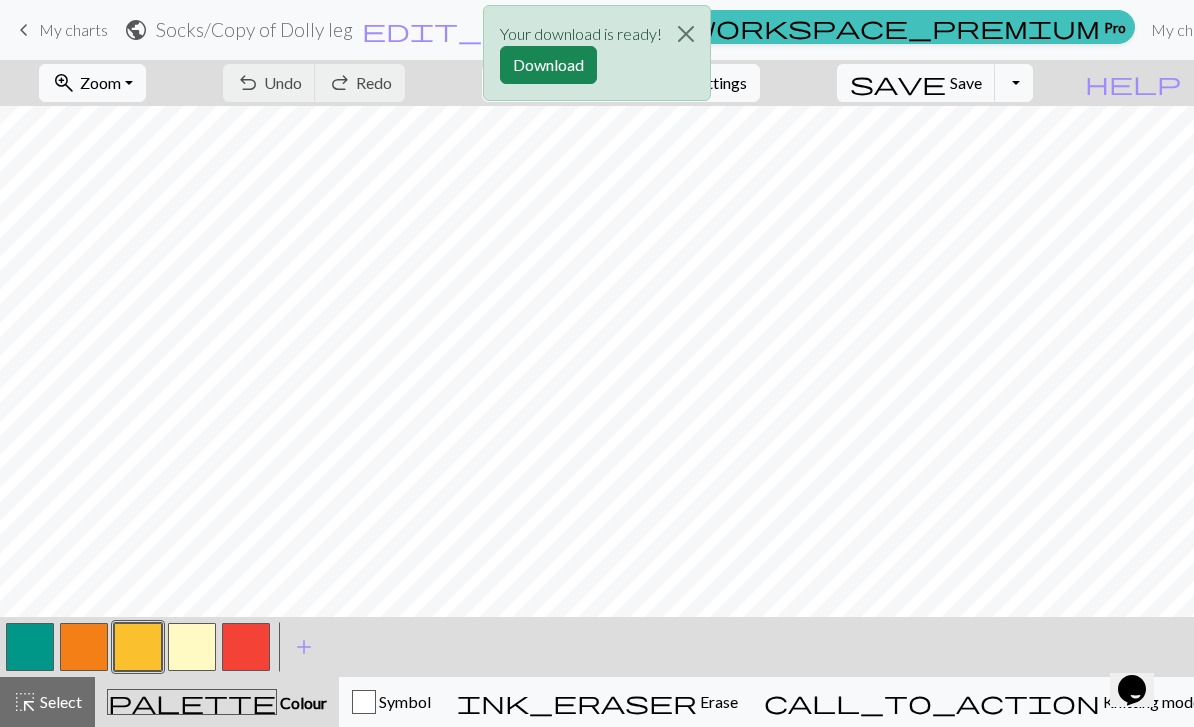 click on "Download" at bounding box center (548, 65) 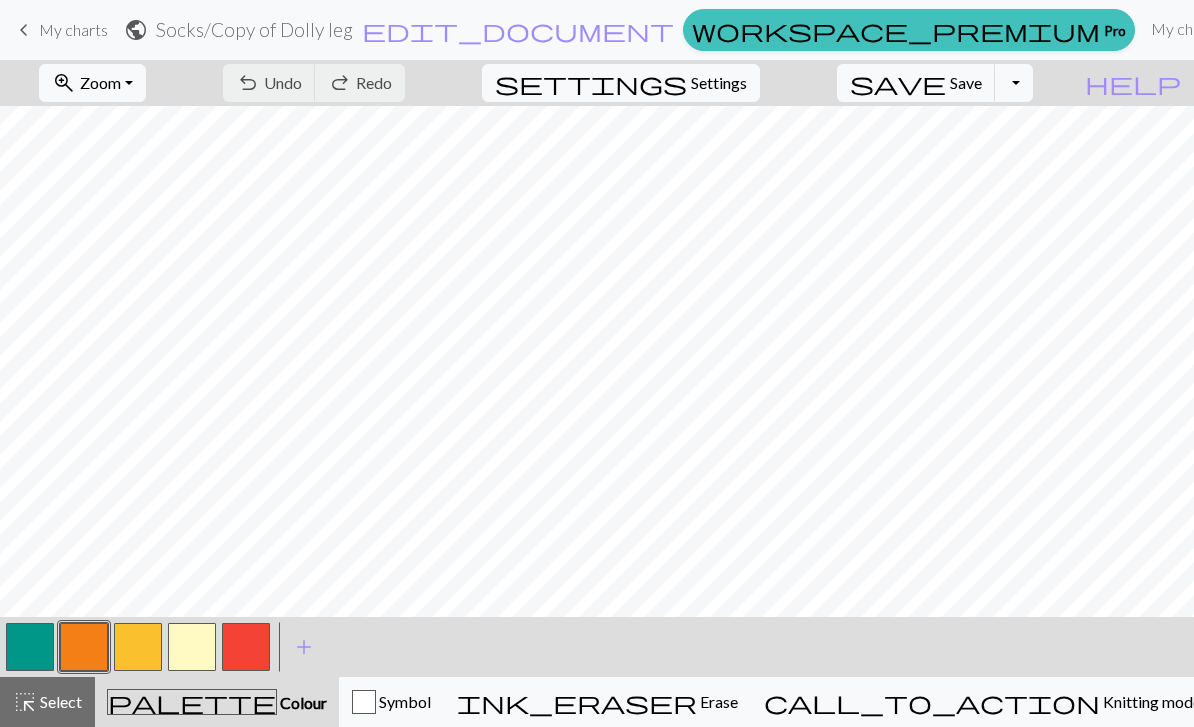 scroll, scrollTop: 0, scrollLeft: 0, axis: both 